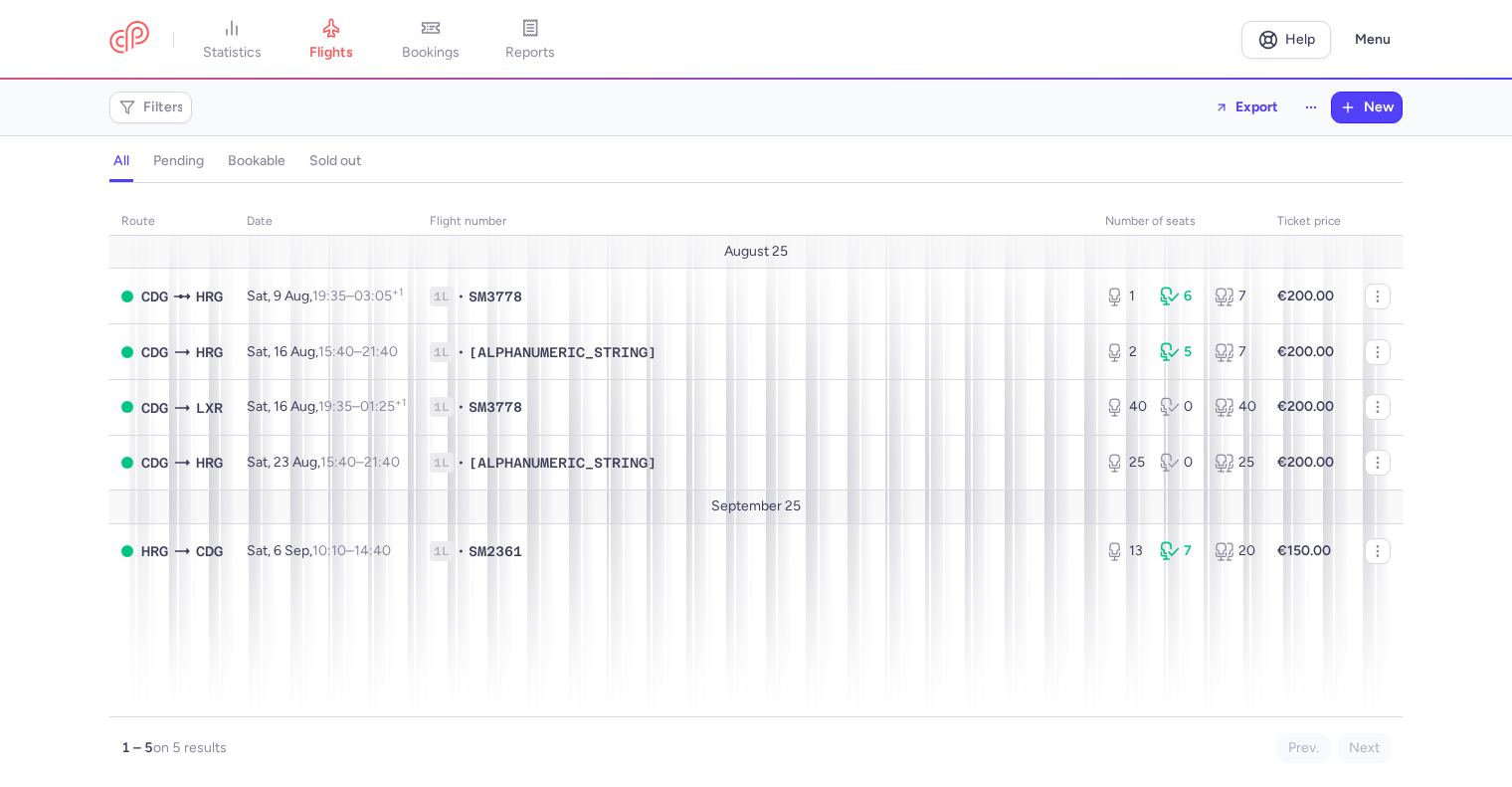 scroll, scrollTop: 0, scrollLeft: 0, axis: both 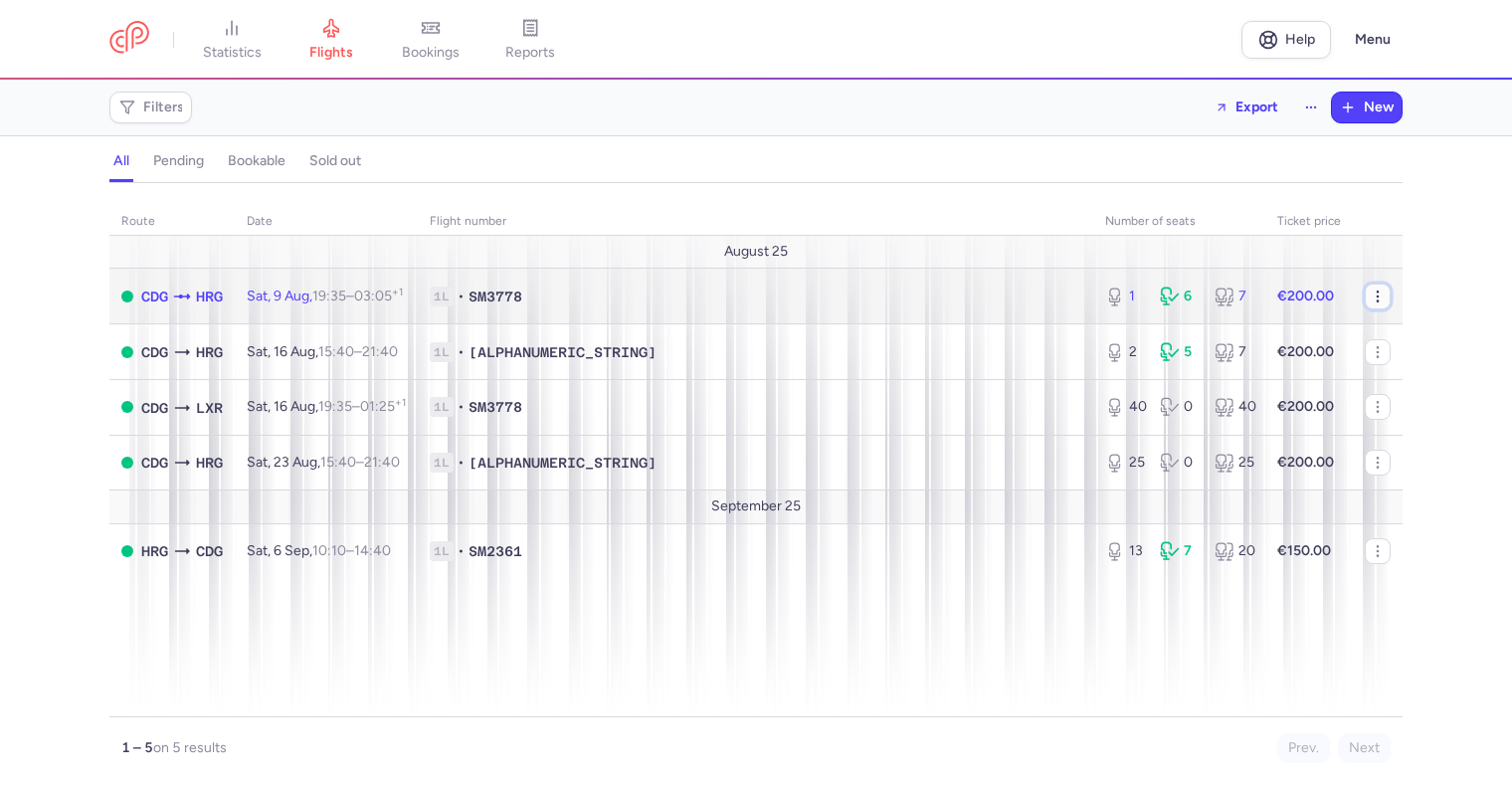 click 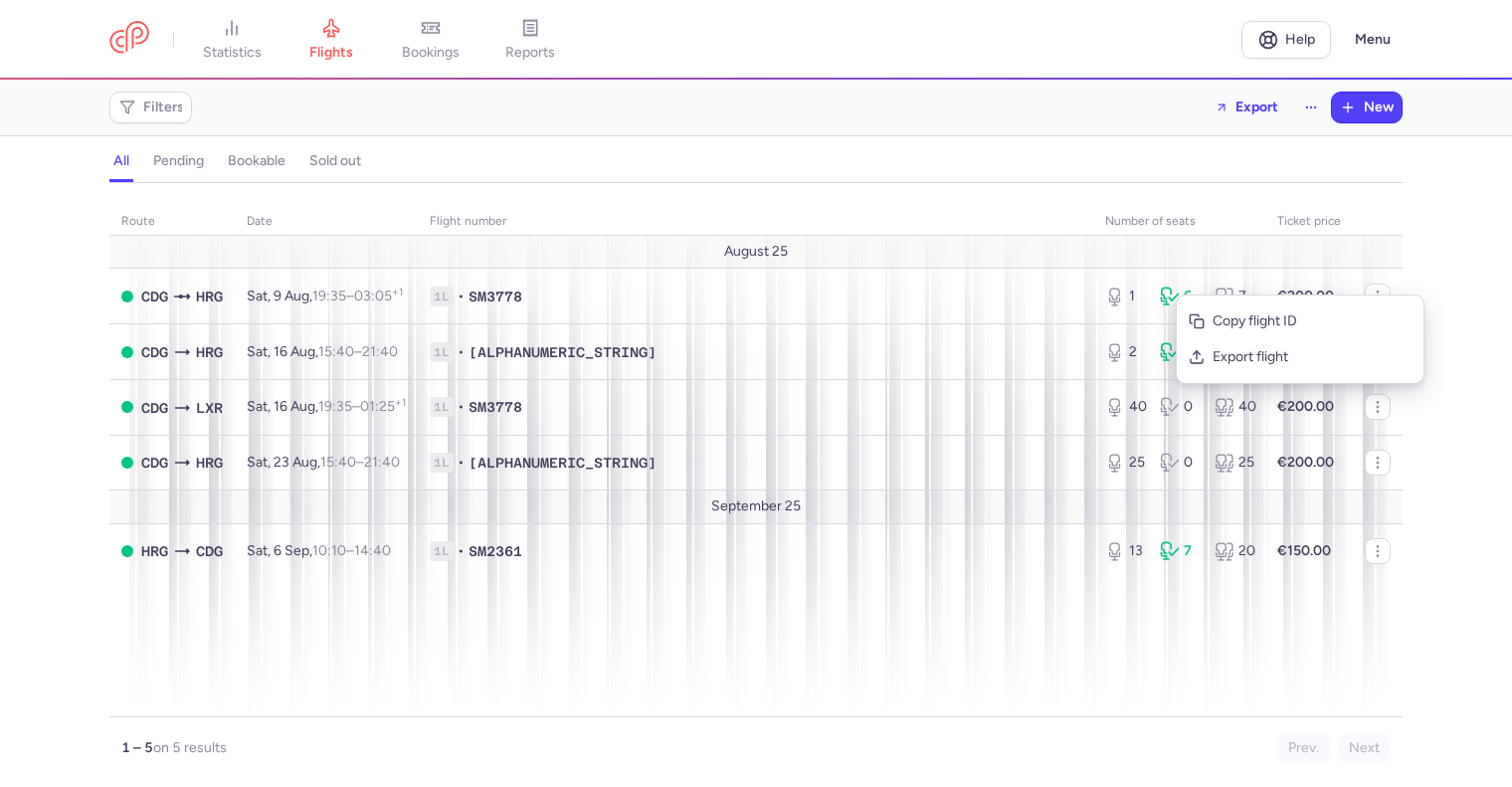 click on "route date Flight number number of seats Ticket price August 25 [IATA_CODE] [IATA_CODE] Sat, 9 Aug, [TIME] – [TIME] +1 1L • [FLIGHT_NUMBER] 1 6 7 €200.00 [IATA_CODE] [IATA_CODE] Sat, 16 Aug, [TIME] – [TIME] +0 1L • [FLIGHT_NUMBER] 2 5 7 €200.00 [IATA_CODE] [IATA_CODE] Sat, 16 Aug, [TIME] – [TIME] +1 1L • [FLIGHT_NUMBER] 40 0 40 €200.00 [IATA_CODE] [IATA_CODE] Sat, 23 Aug, [TIME] – [TIME] +0 1L • [FLIGHT_NUMBER] 25 0 25 €200.00 September 25 [IATA_CODE] [IATA_CODE] Sat, 6 Sep, [TIME] – [TIME] +0 1L • [FLIGHT_NUMBER] 13 7 20 €150.00 1 – 5 on 5 results Prev. Next Copy flight ID Export flight" at bounding box center [756, 491] 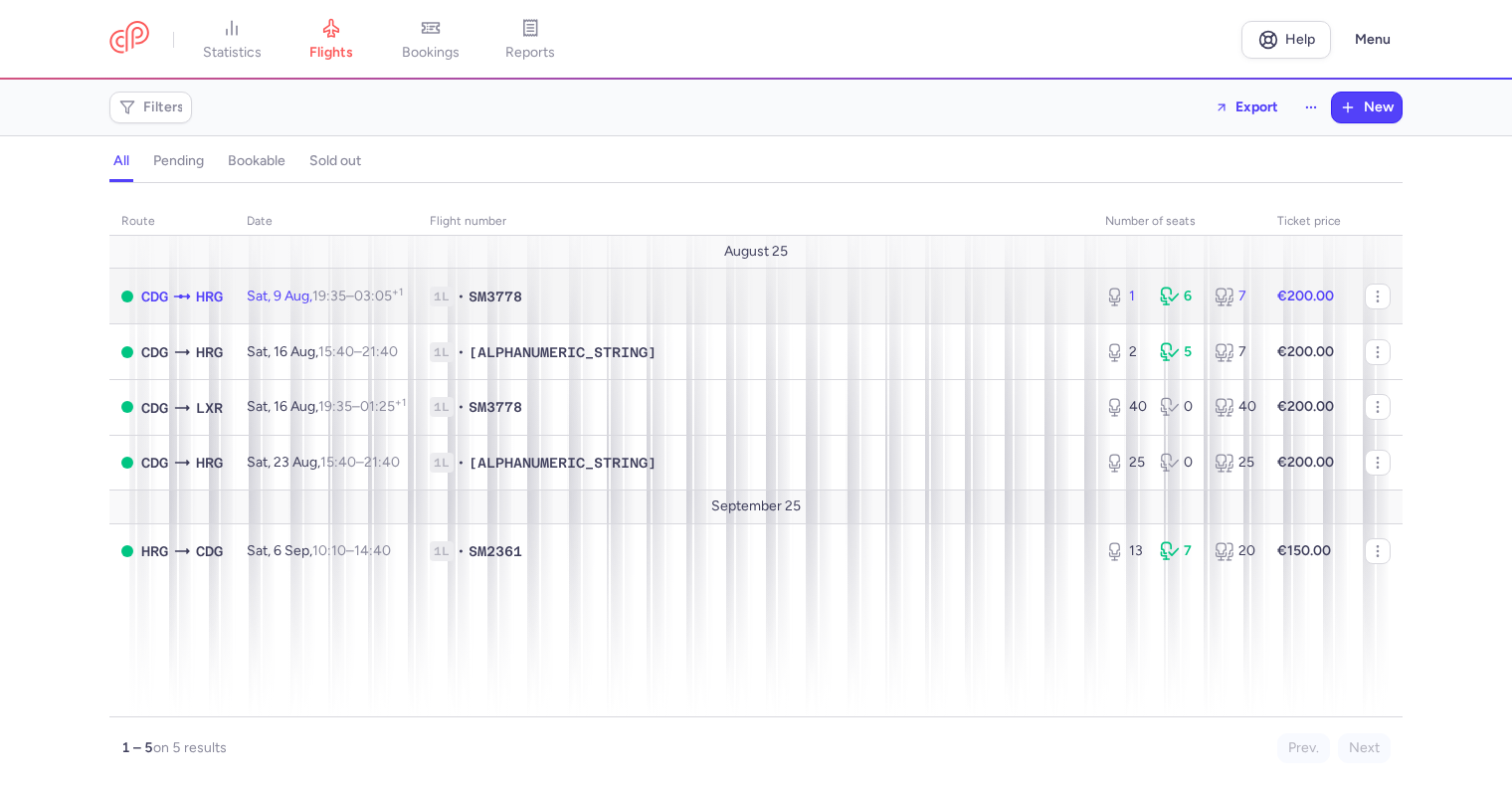 click on "€200.00" at bounding box center (1305, 295) 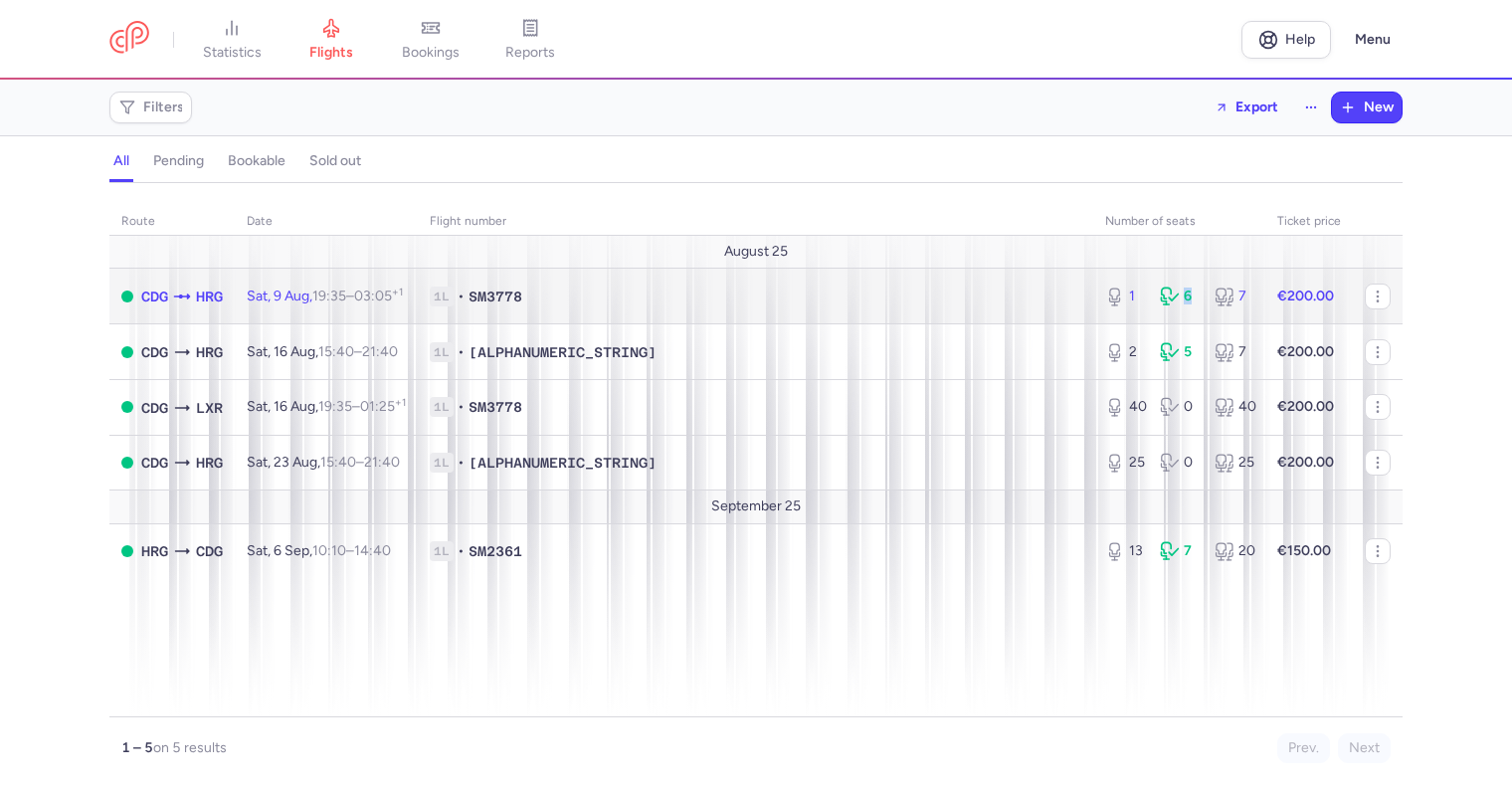 click on "1 6 7" at bounding box center [1179, 296] 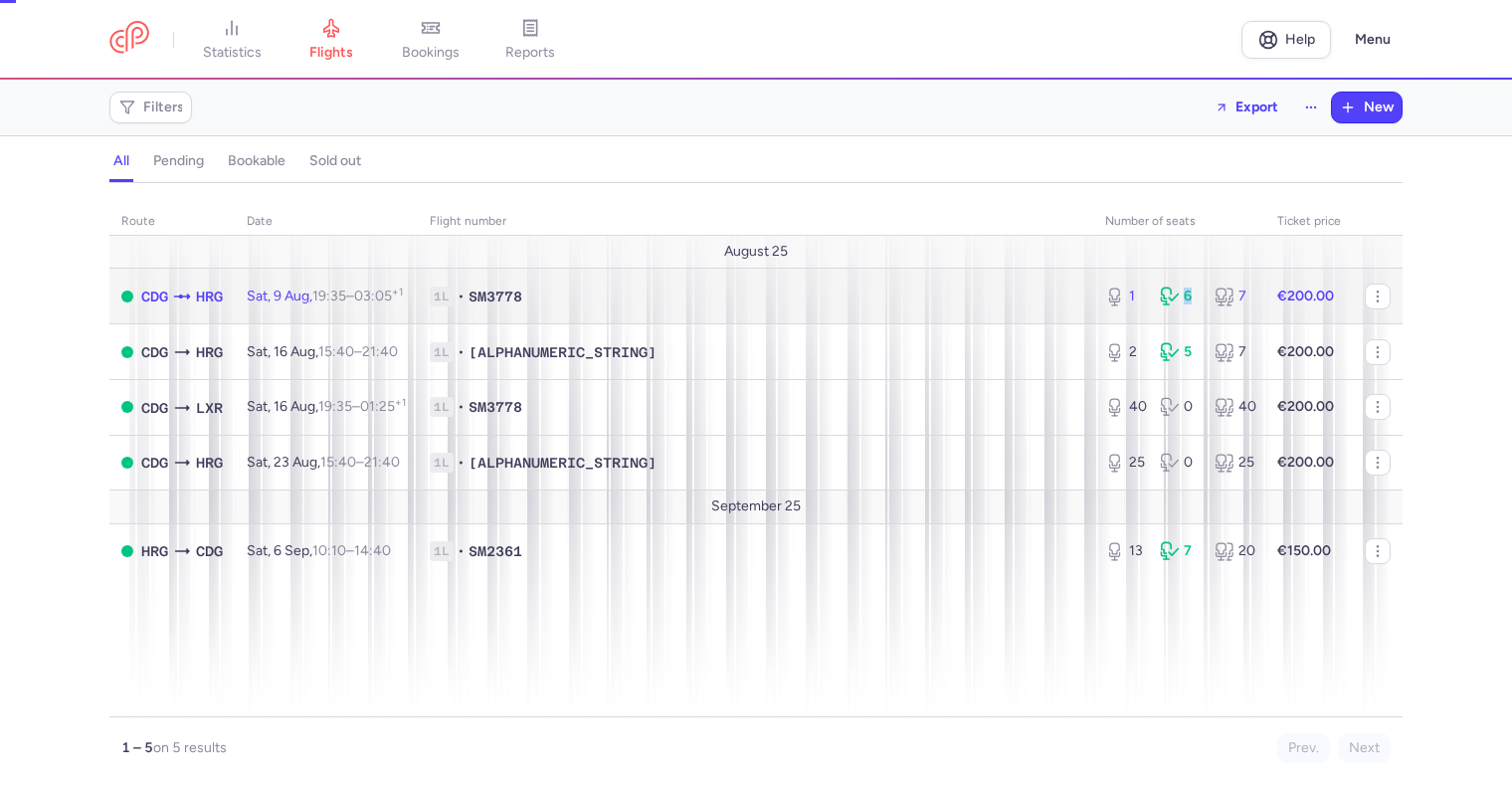 select on "days" 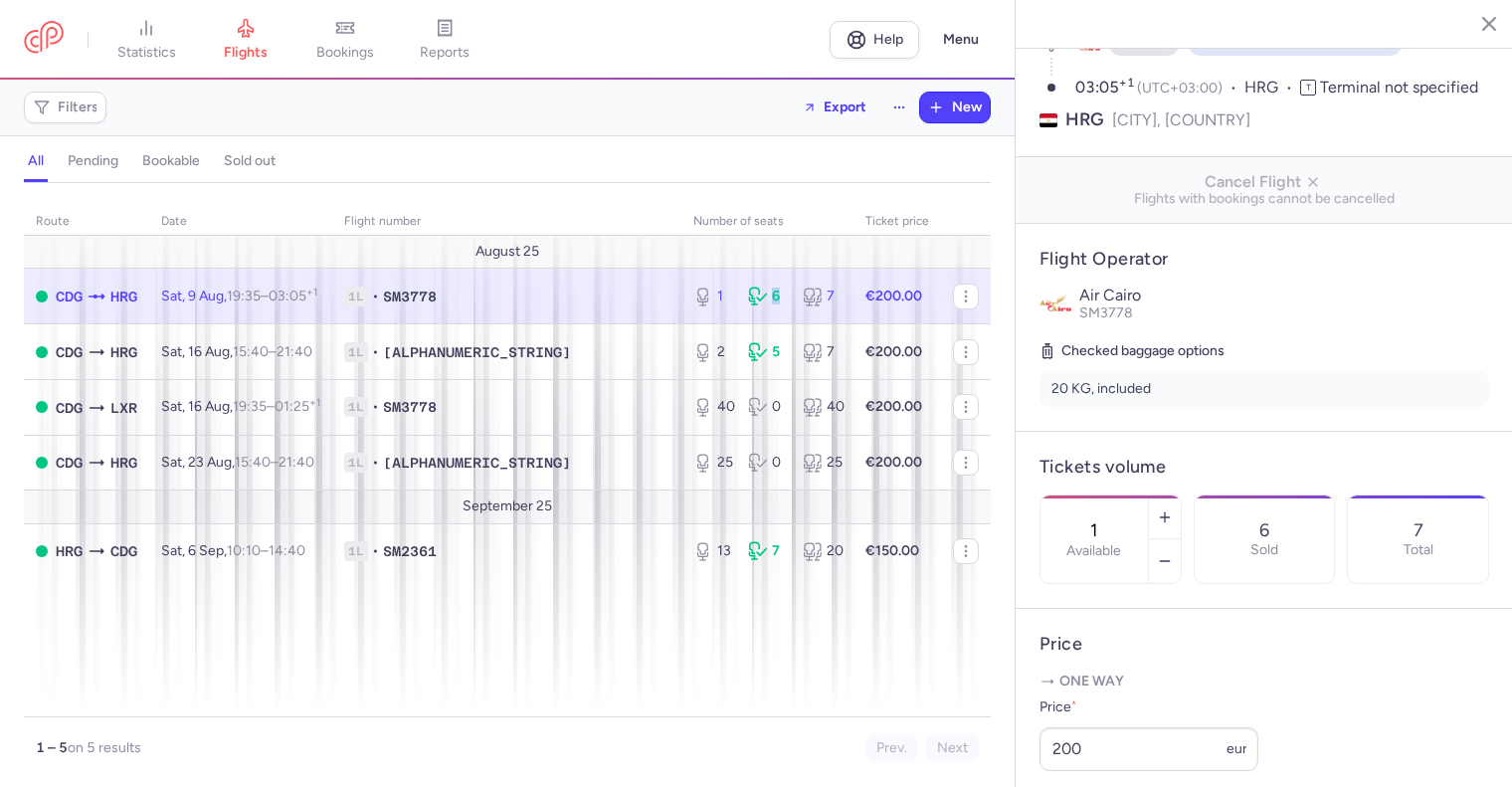 scroll, scrollTop: 398, scrollLeft: 0, axis: vertical 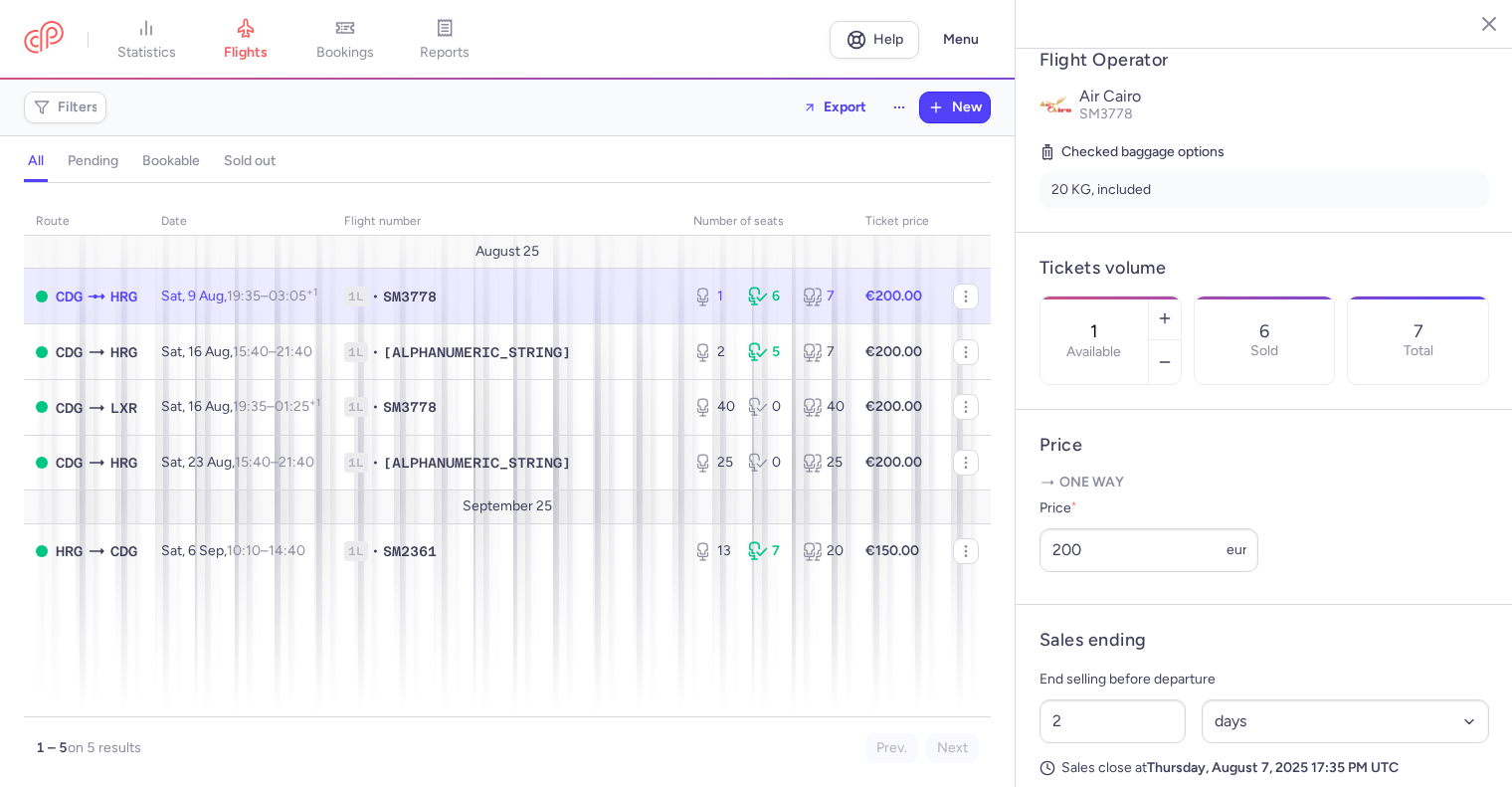click on "[NUMBER] Total" at bounding box center [1418, 340] 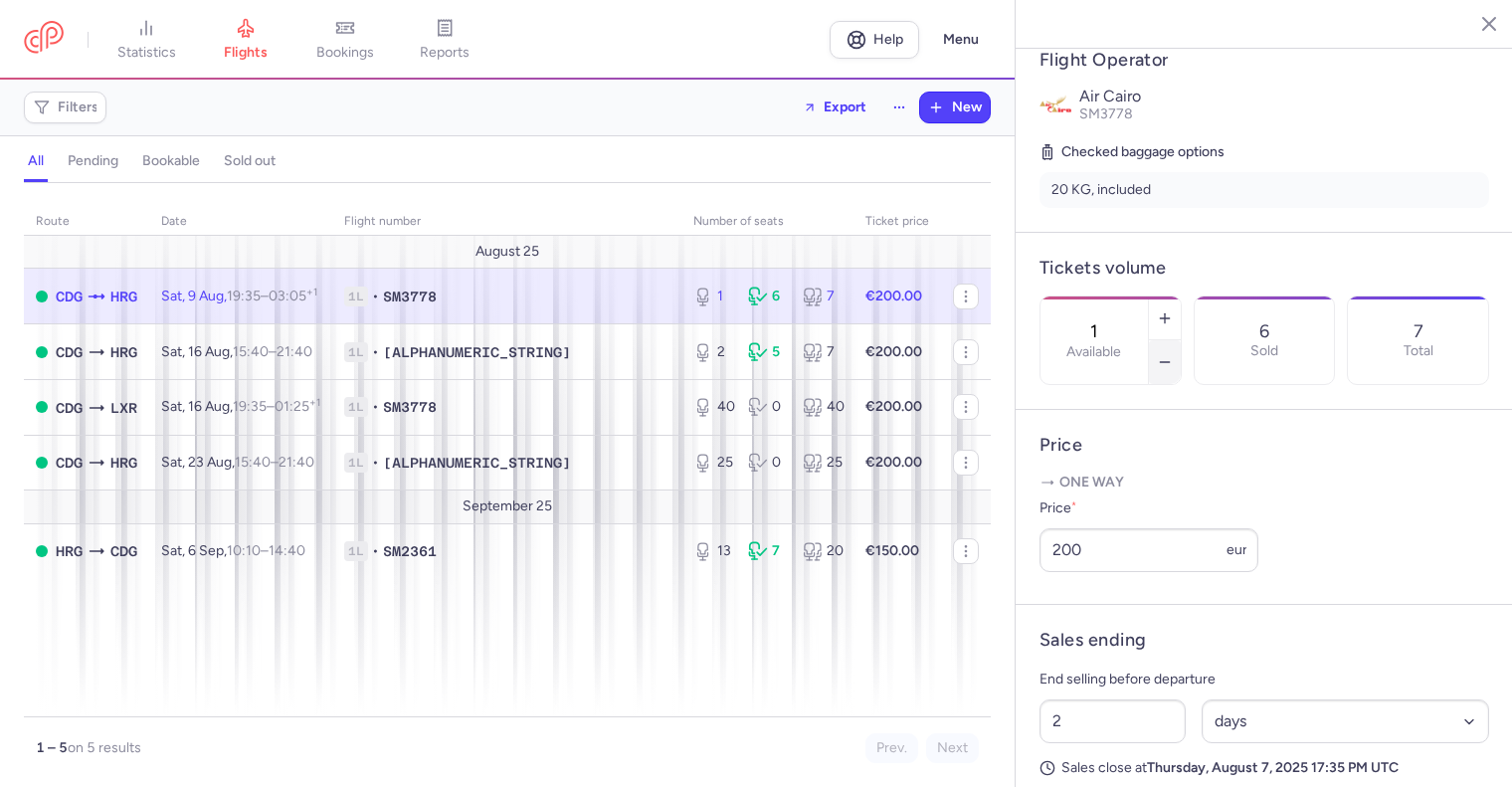 click 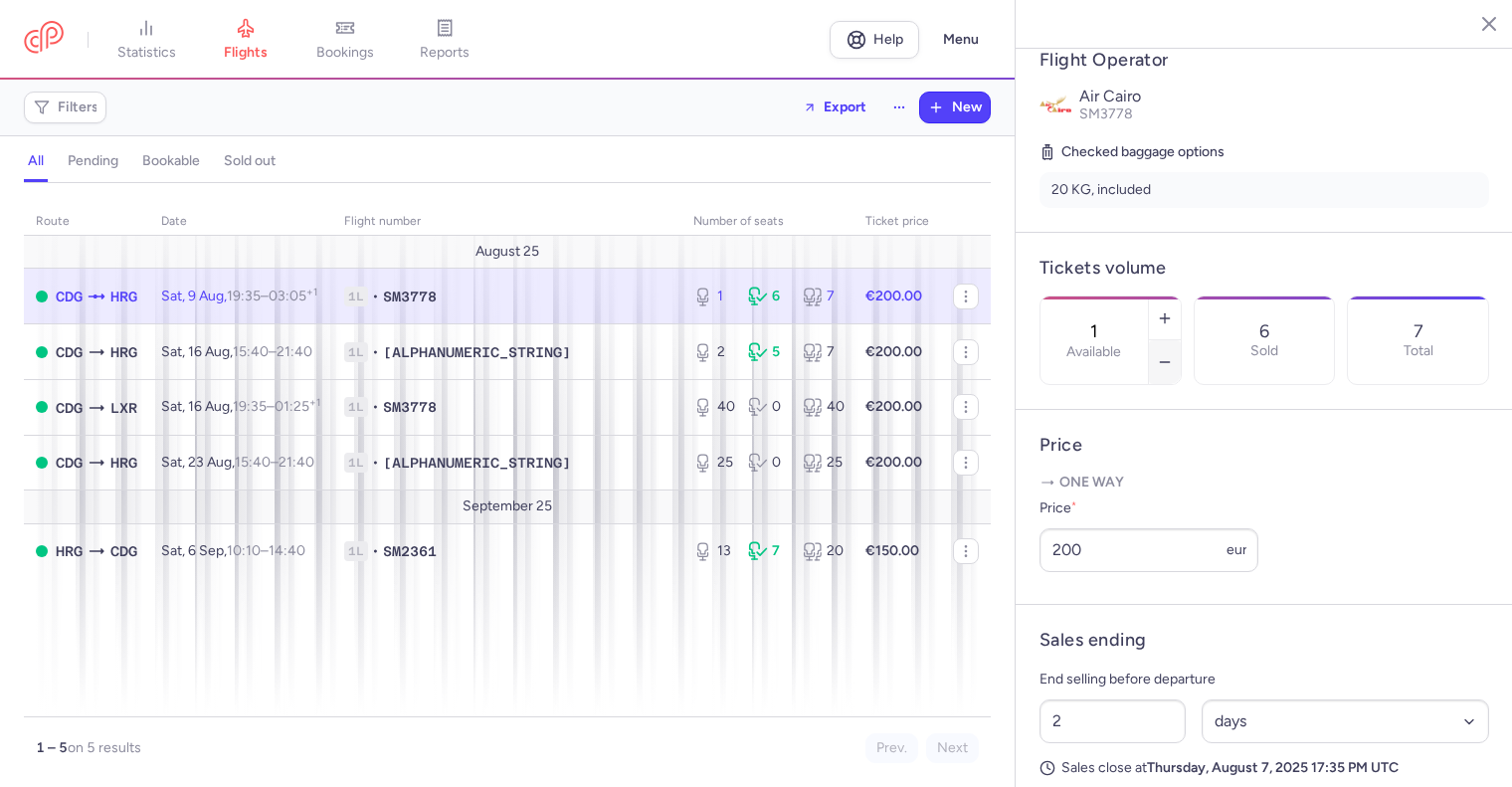 type on "0" 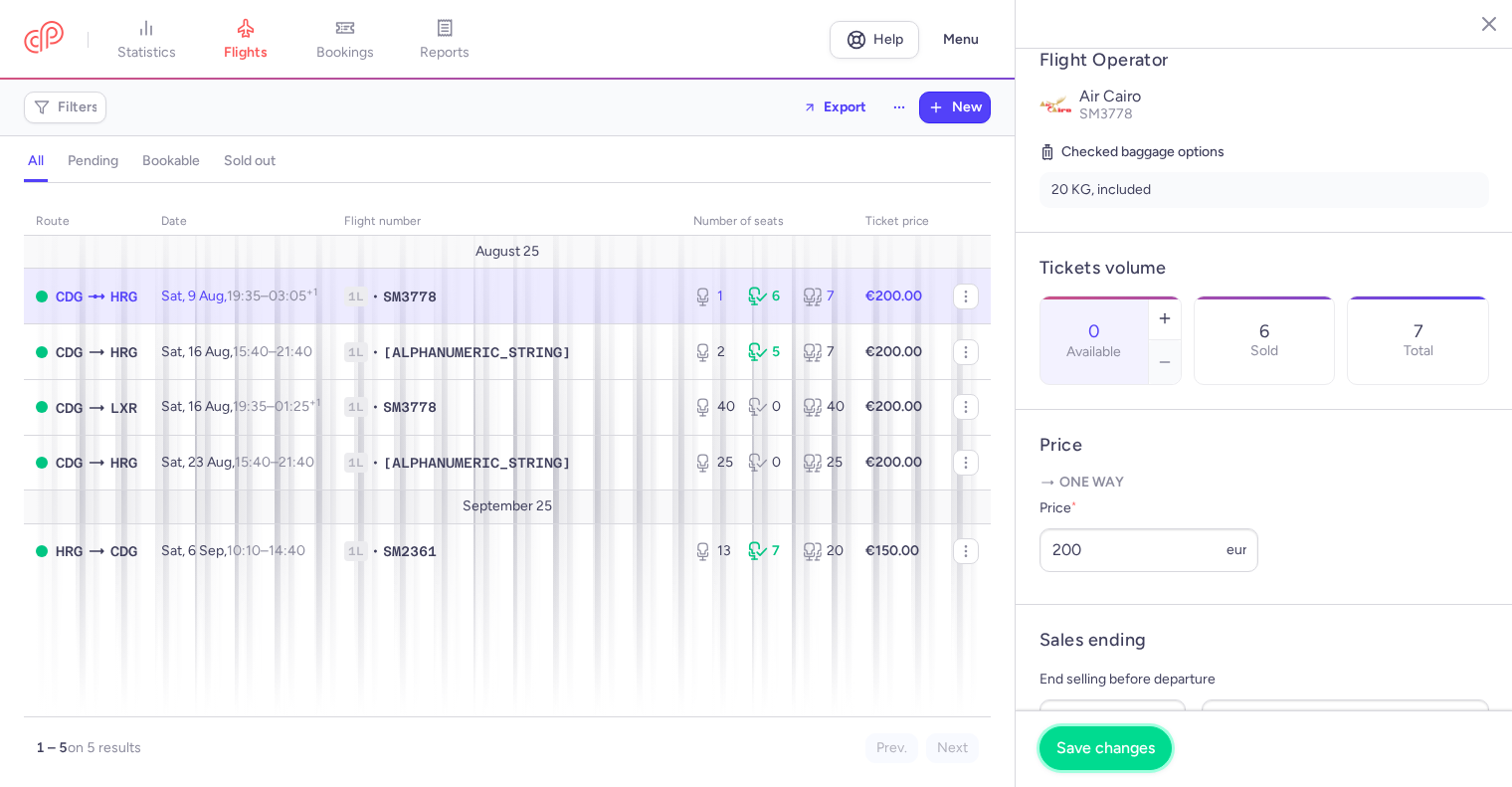 click on "Save changes" at bounding box center (1105, 748) 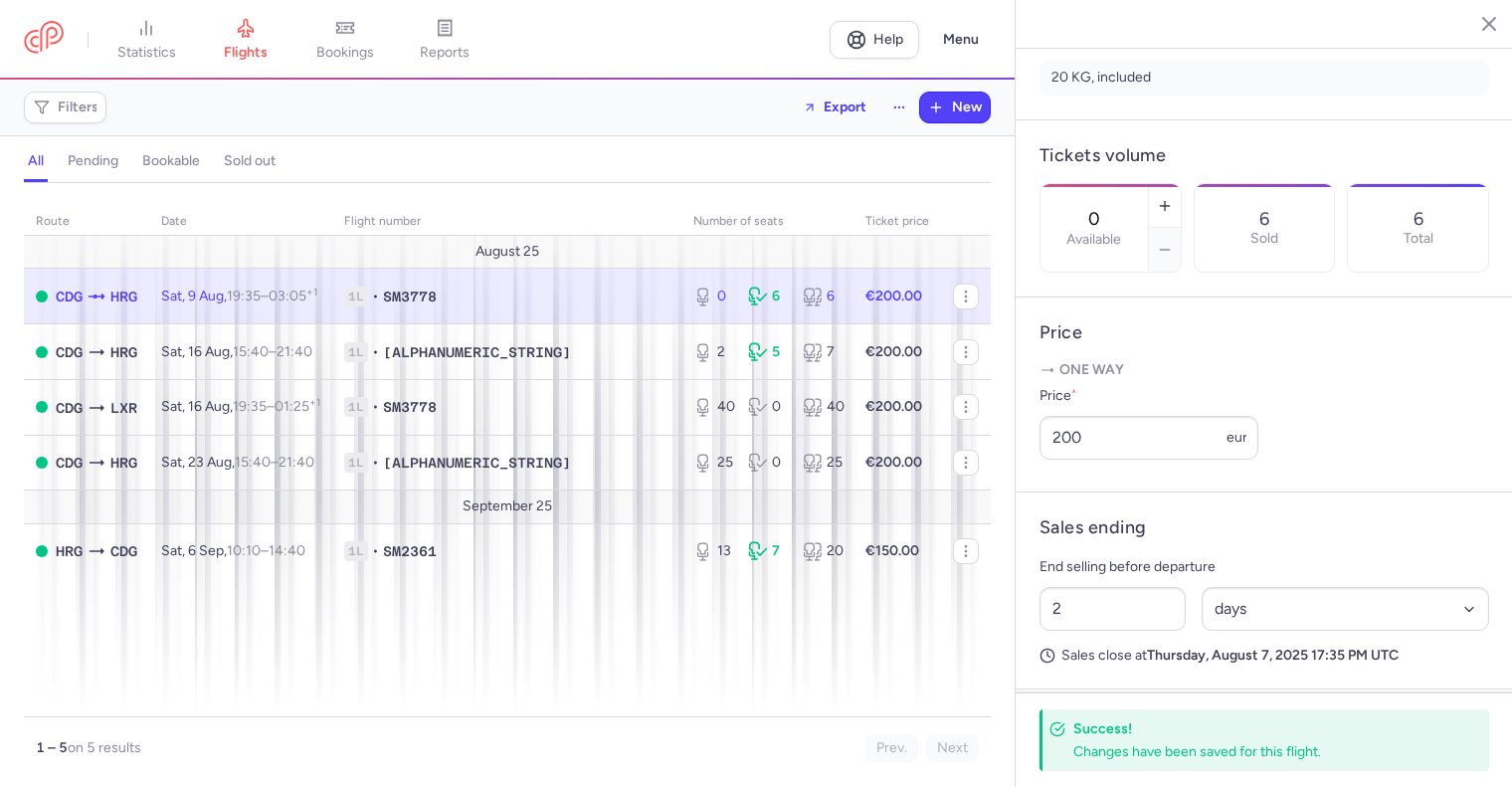 scroll, scrollTop: 212, scrollLeft: 0, axis: vertical 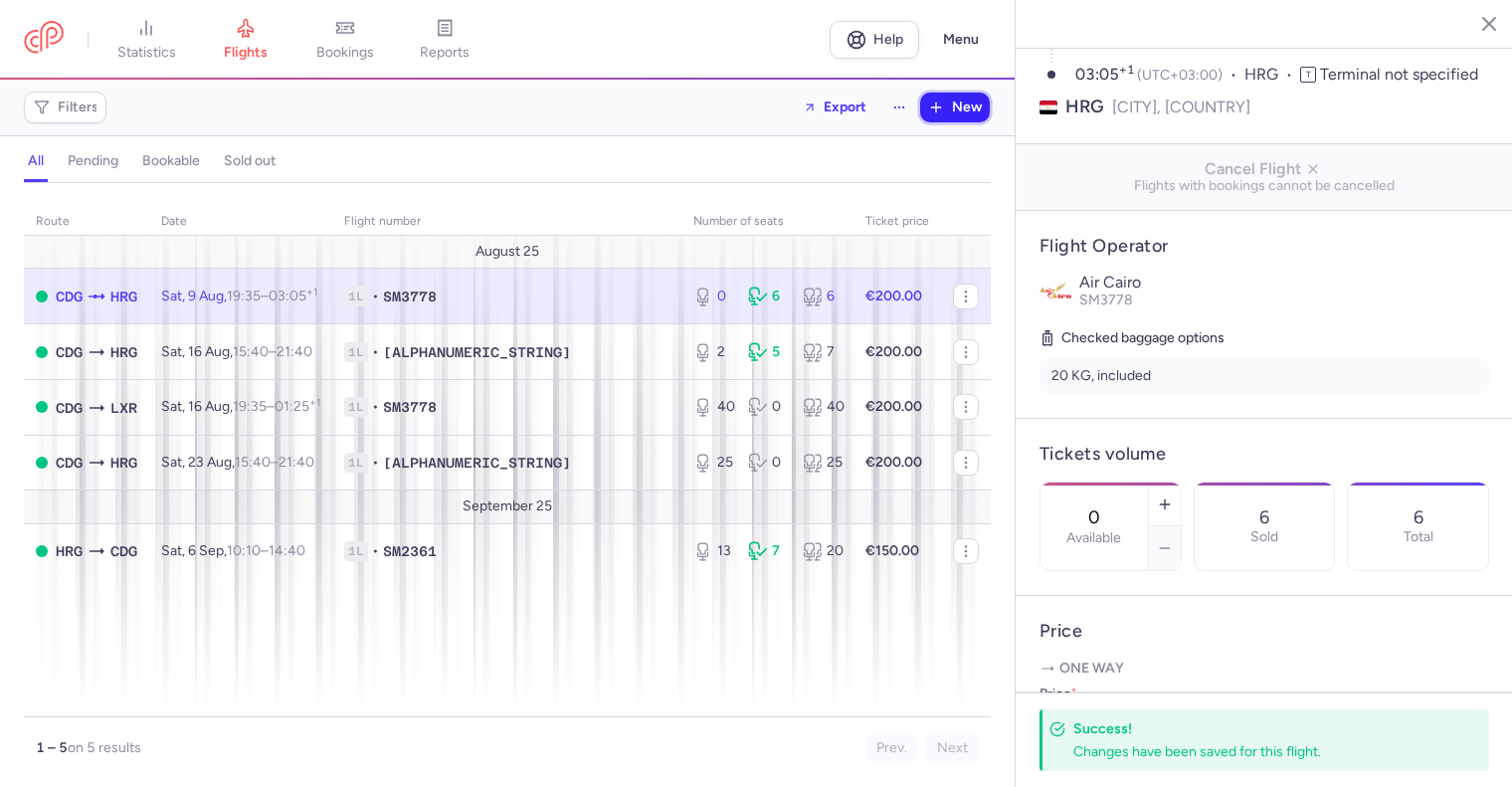 drag, startPoint x: 965, startPoint y: 107, endPoint x: 950, endPoint y: 110, distance: 15.297059 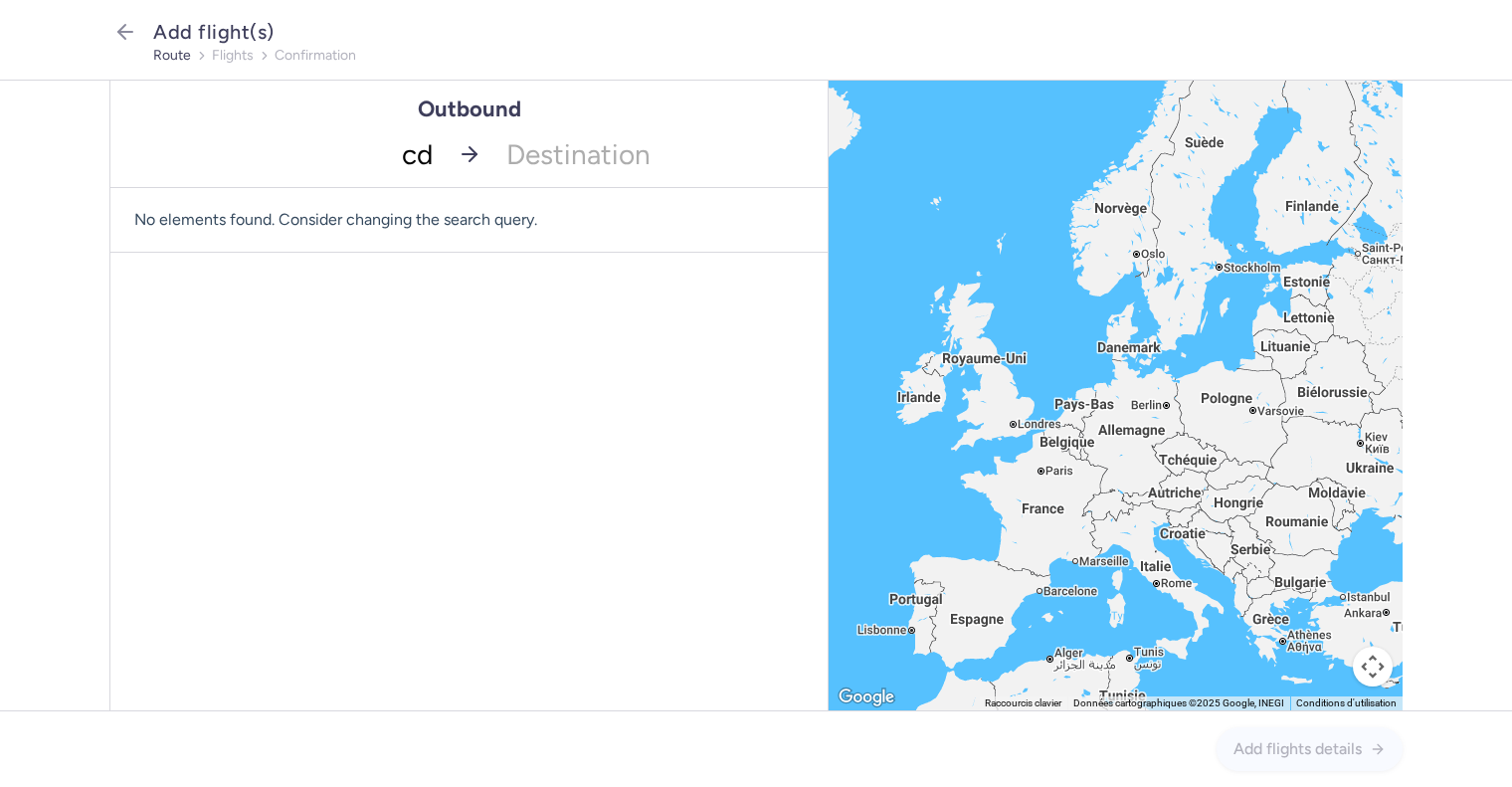 type on "cdg" 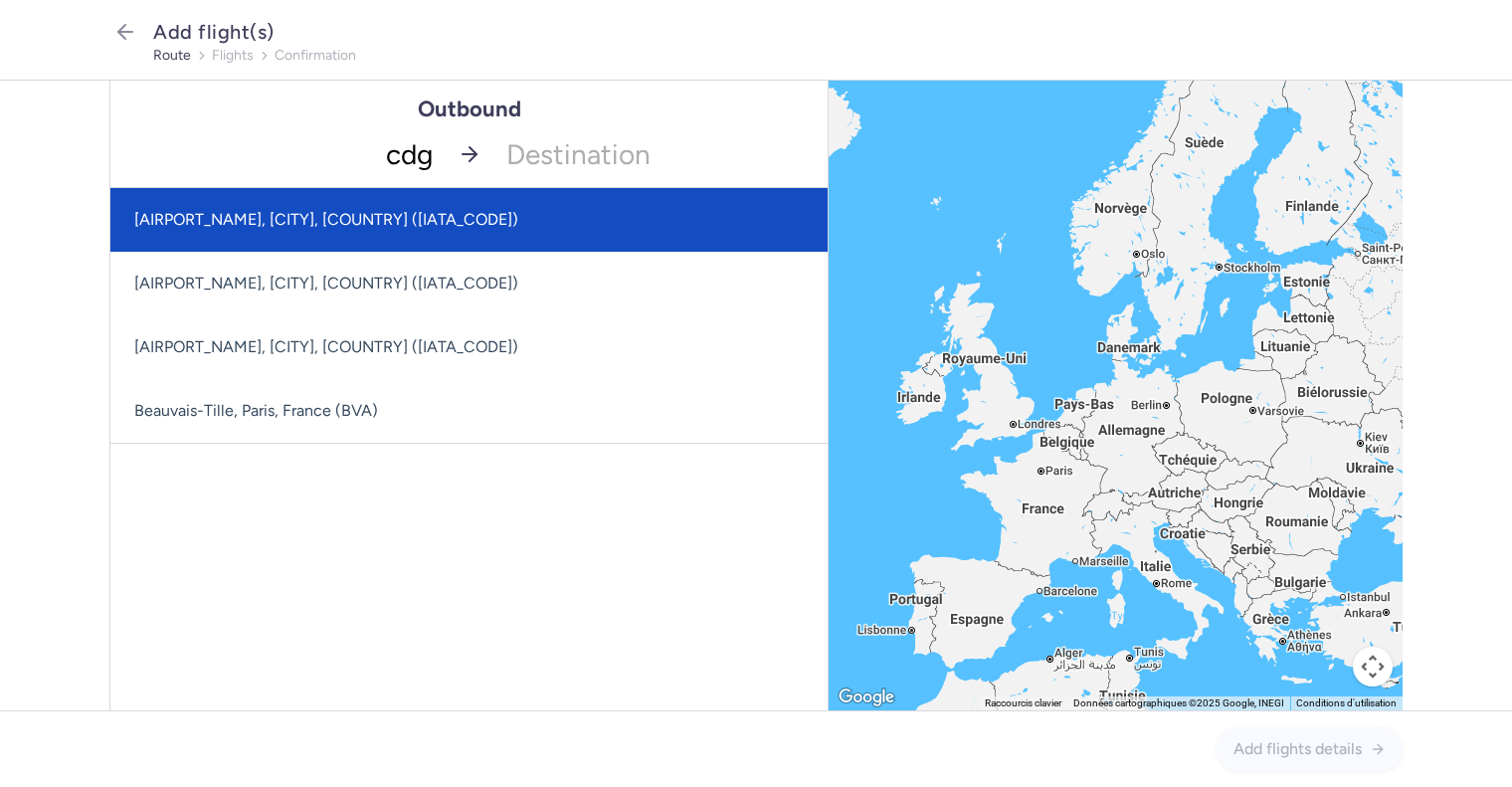 drag, startPoint x: 295, startPoint y: 228, endPoint x: 314, endPoint y: 228, distance: 19 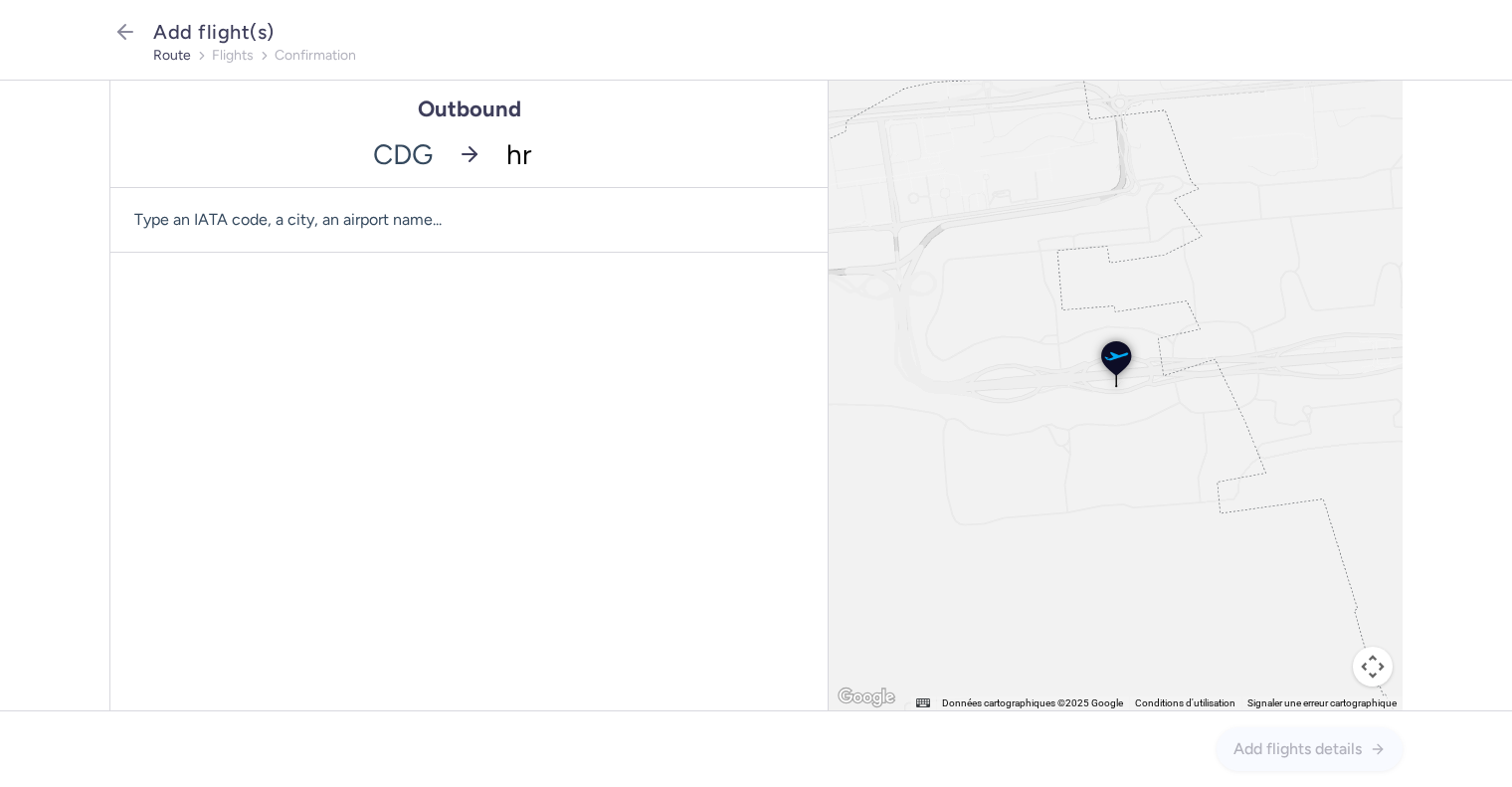 type on "hrg" 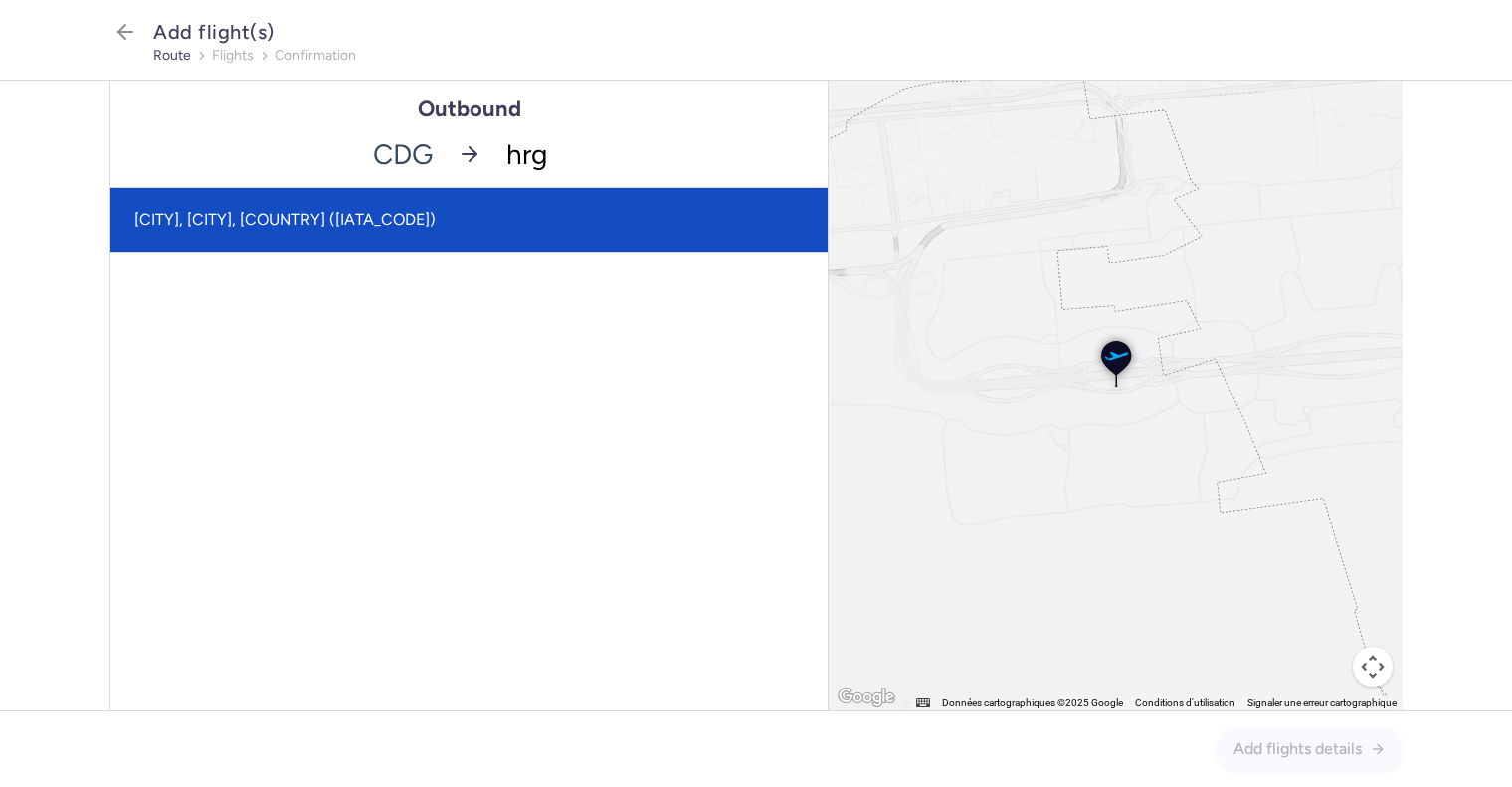 click on "[CITY], [CITY], [COUNTRY] ([IATA_CODE])" 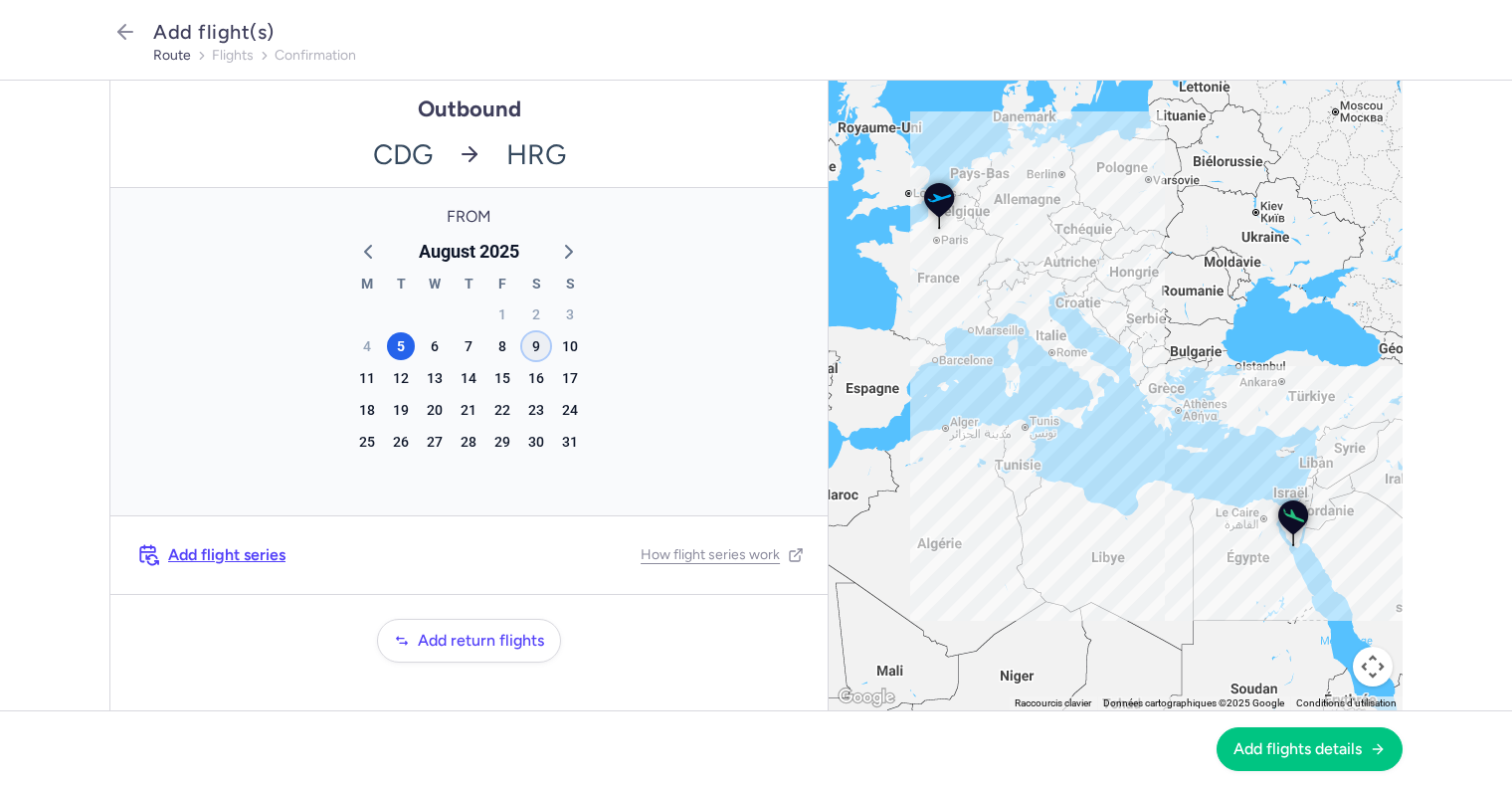 click on "9" 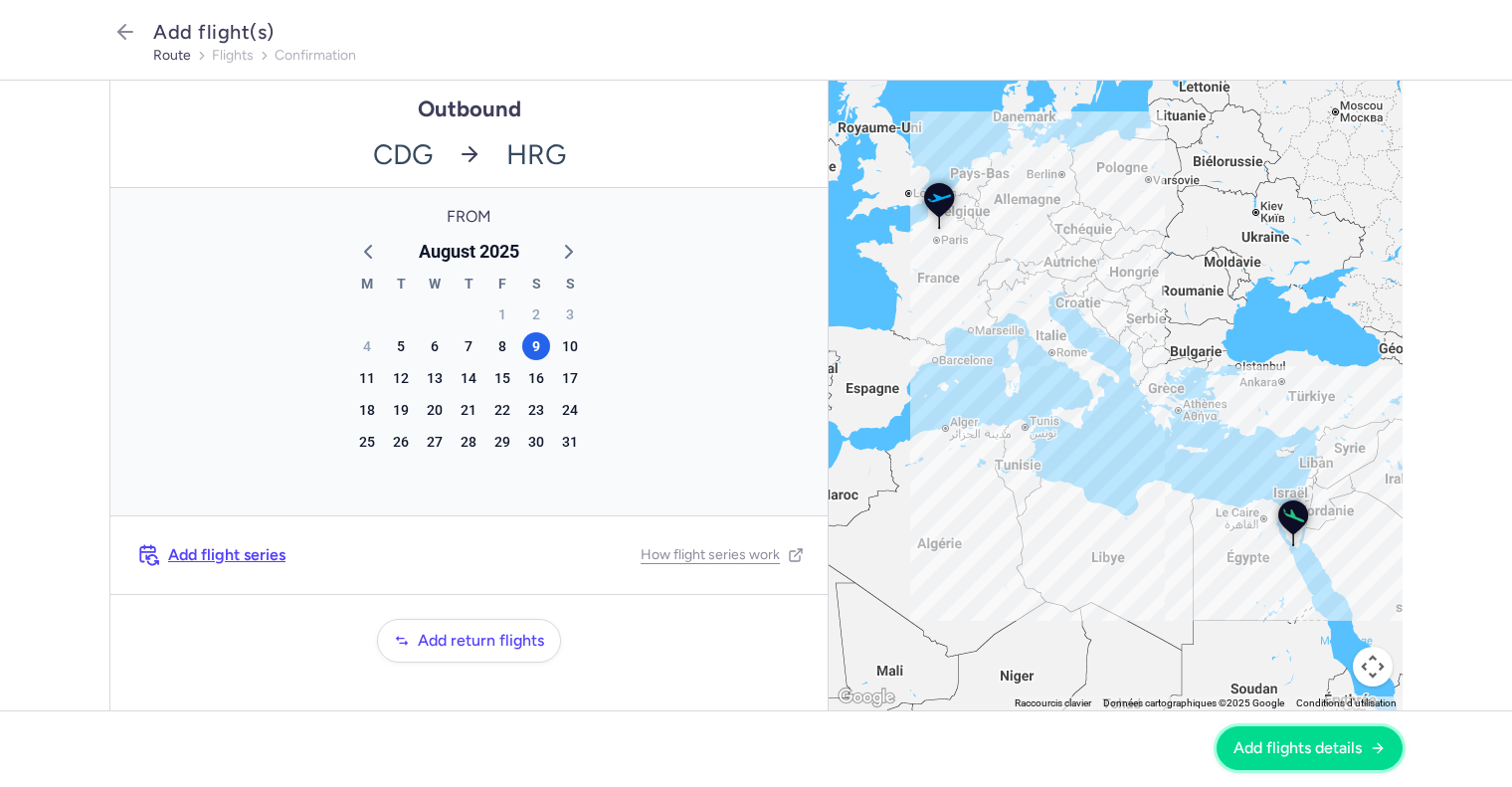 click on "Add flights details" at bounding box center (1309, 748) 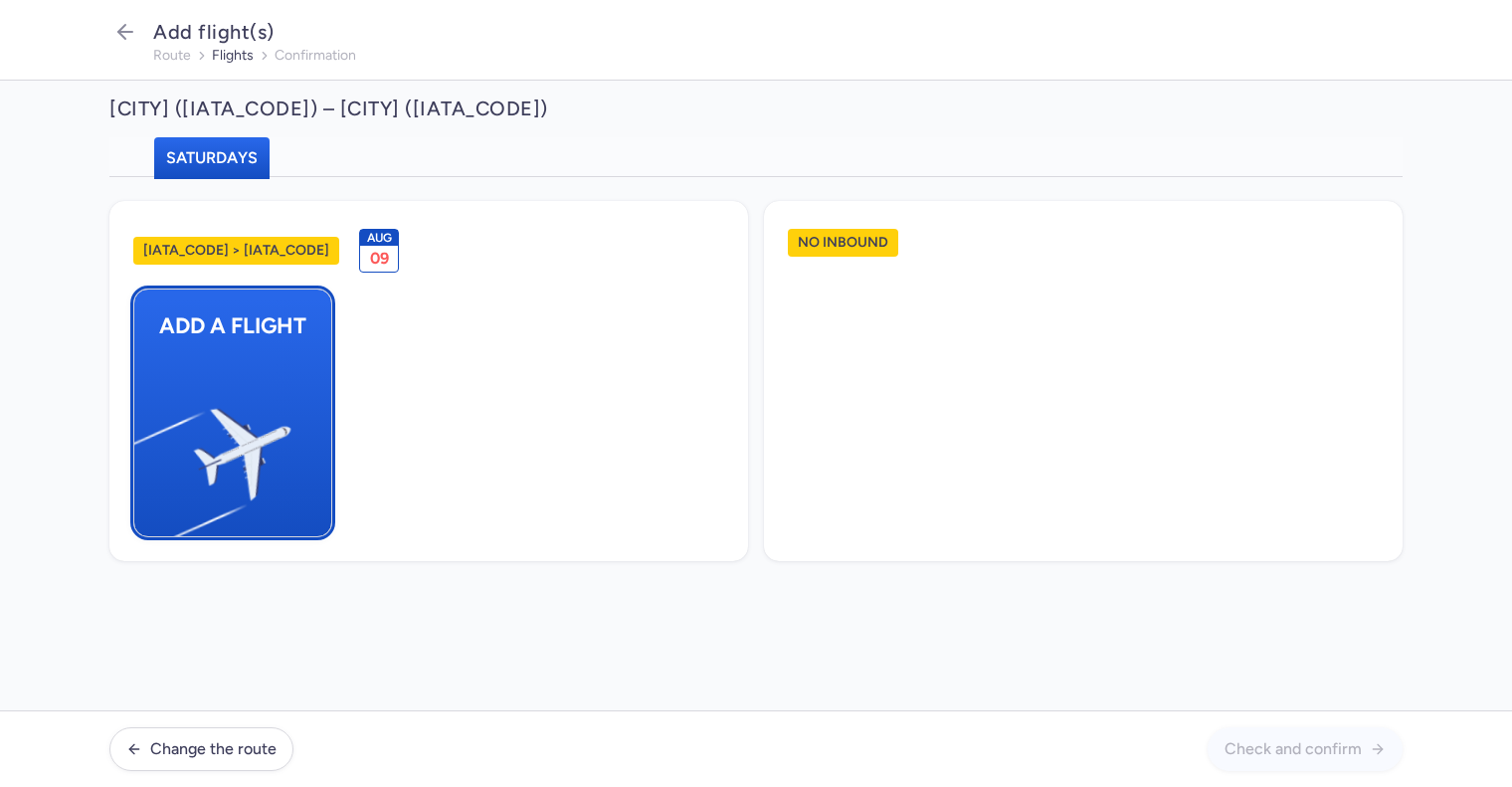 click at bounding box center [144, 446] 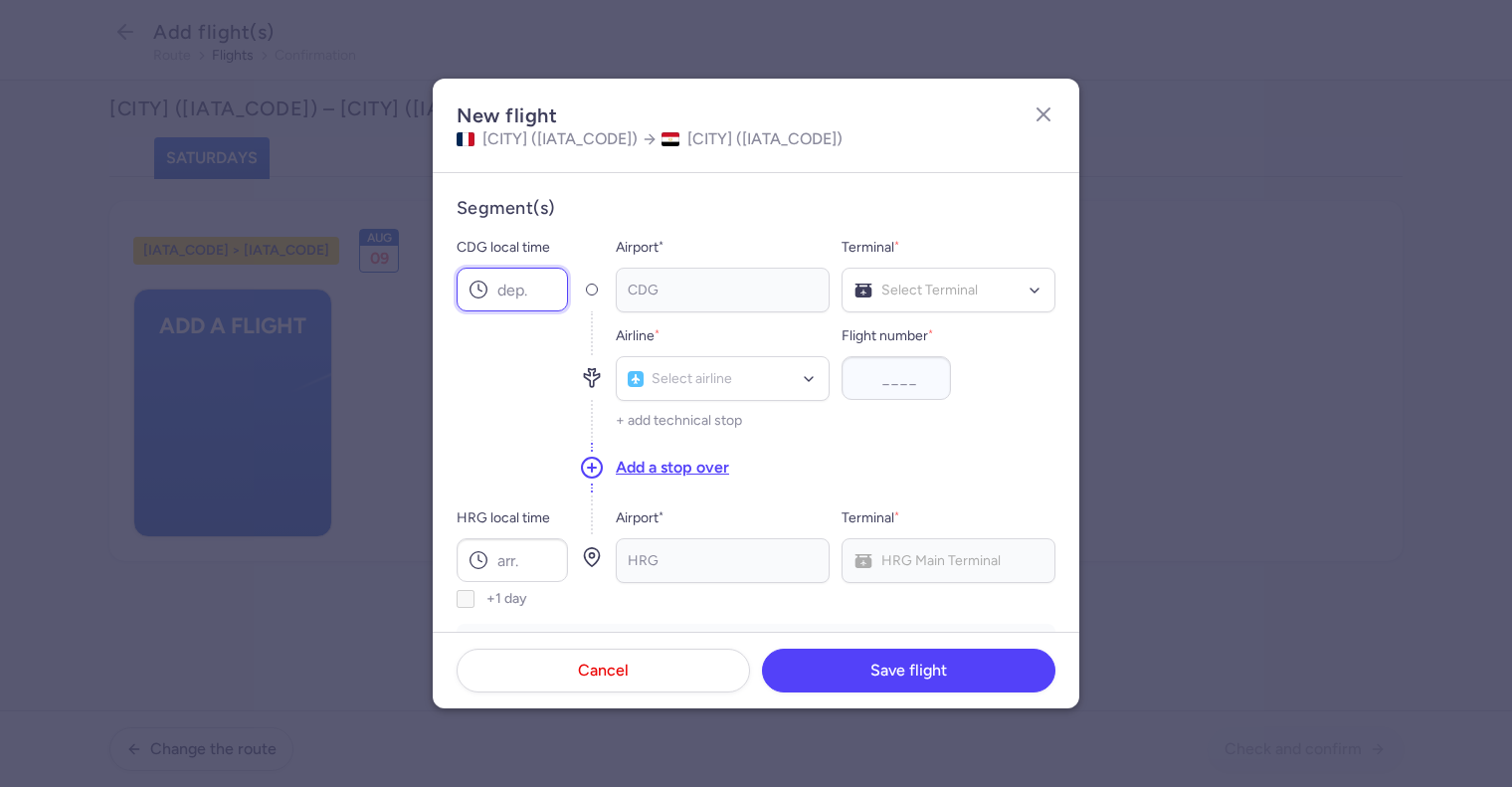drag, startPoint x: 509, startPoint y: 294, endPoint x: 519, endPoint y: 295, distance: 10.049876 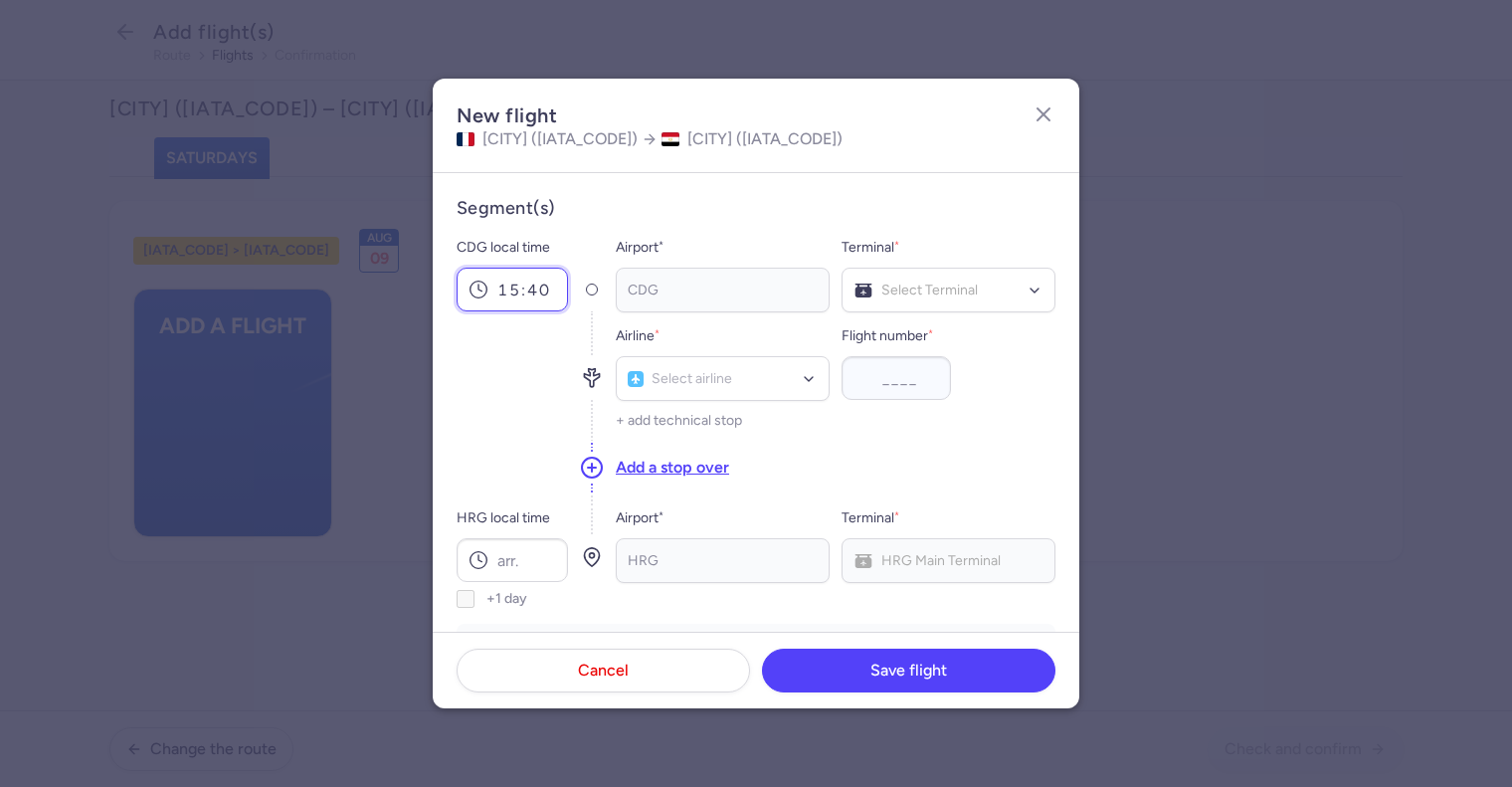 type on "15:40" 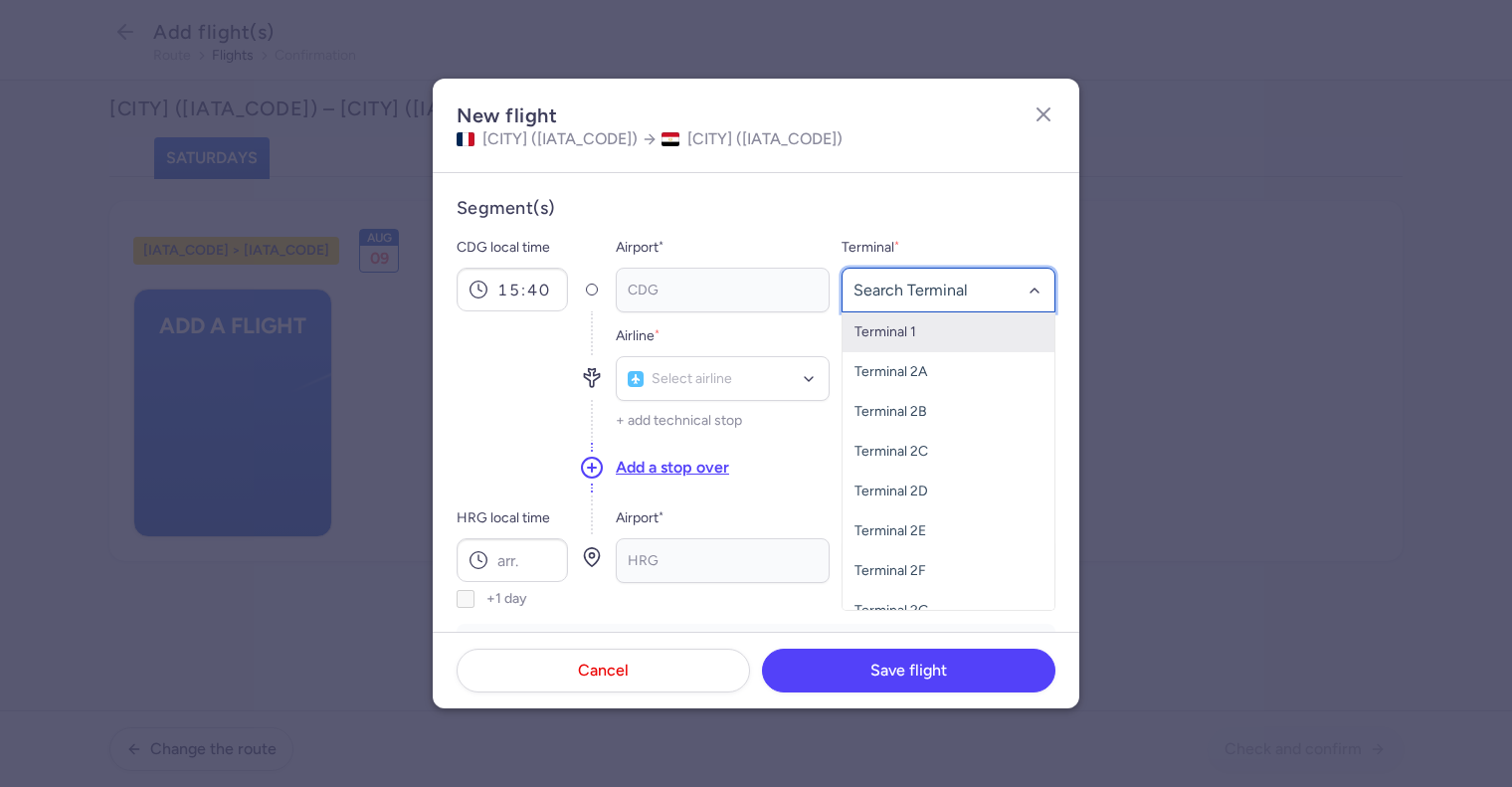 click 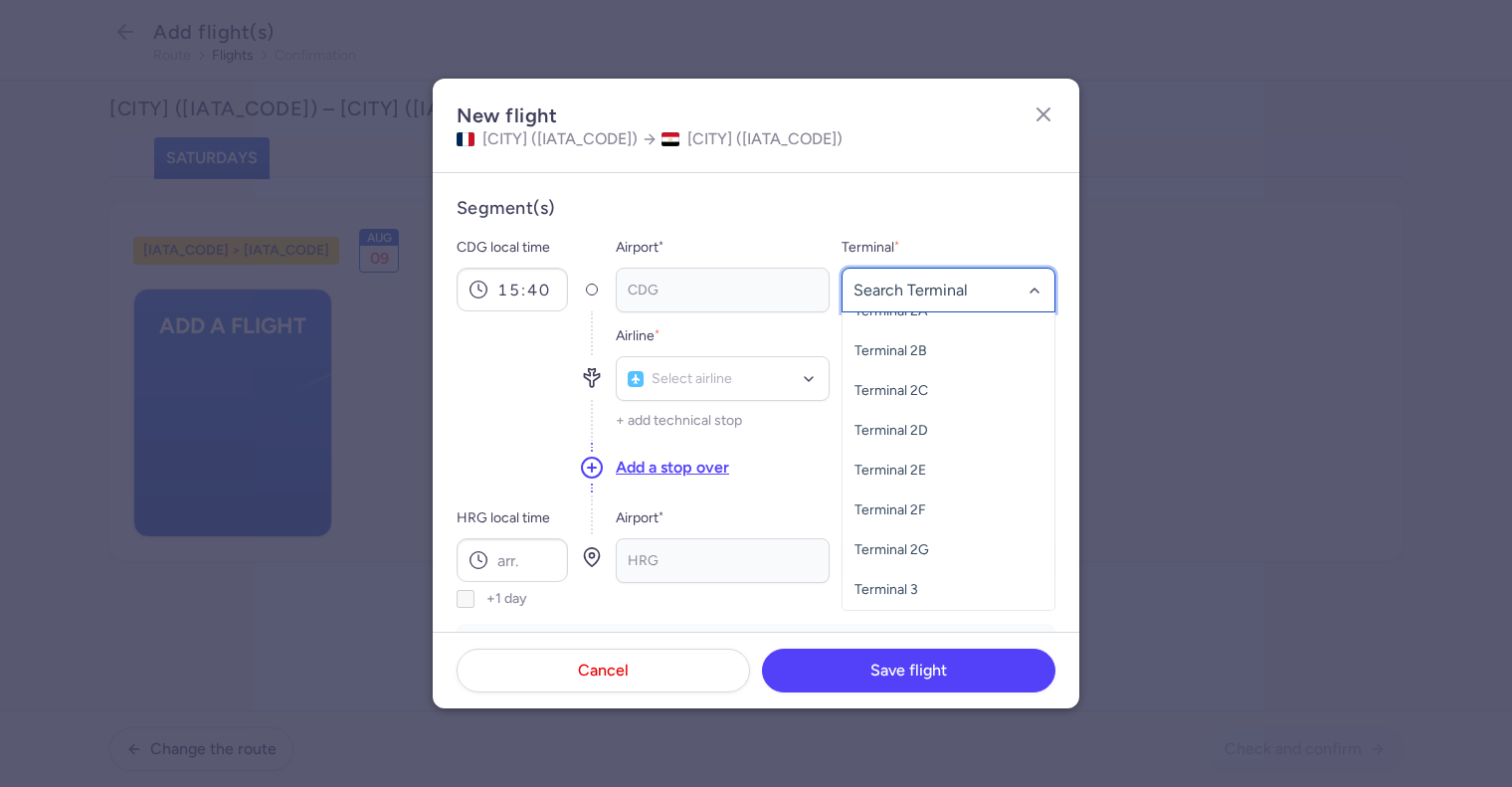 scroll, scrollTop: 99, scrollLeft: 0, axis: vertical 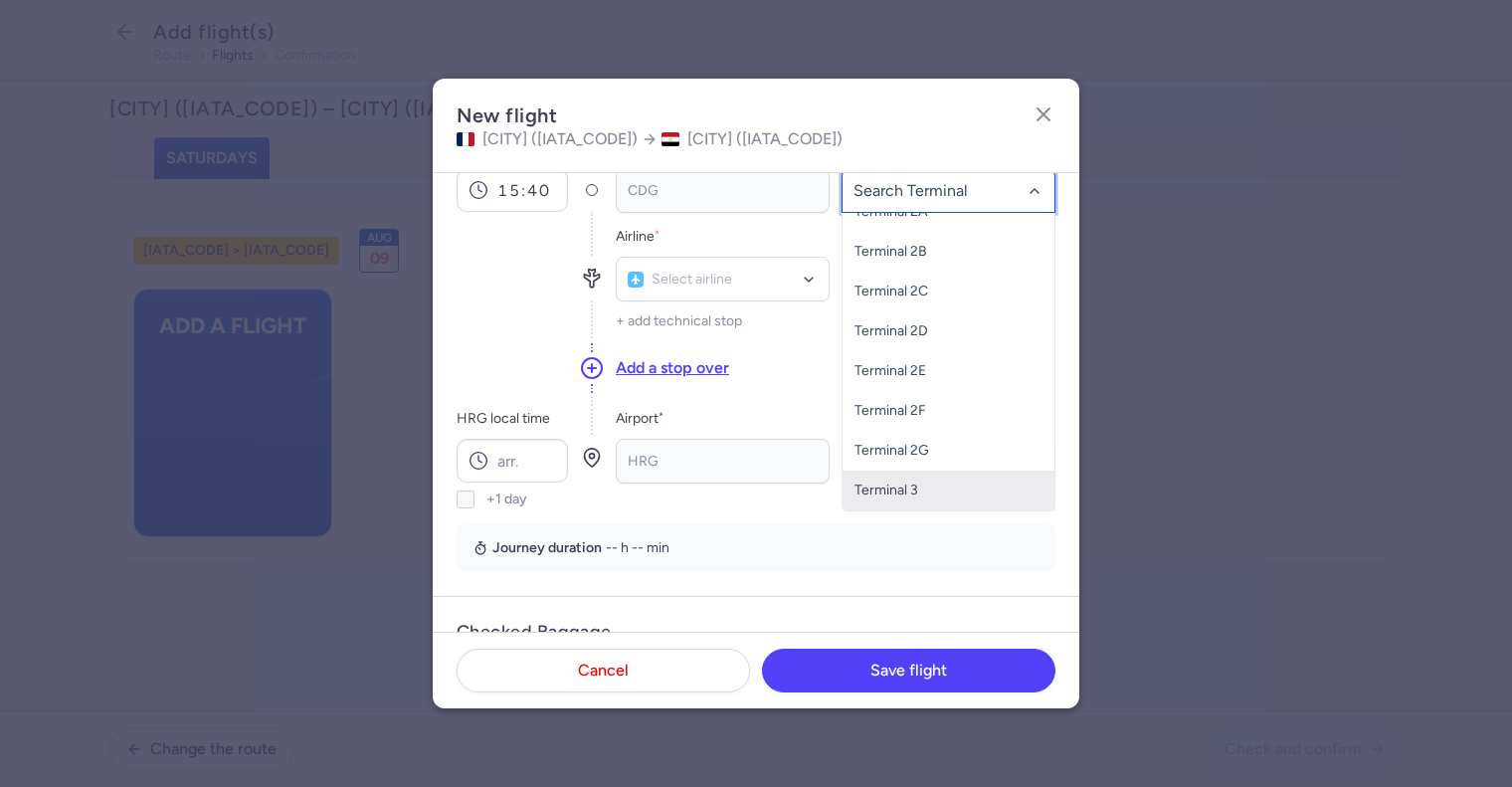 click on "Terminal 3" at bounding box center (948, 491) 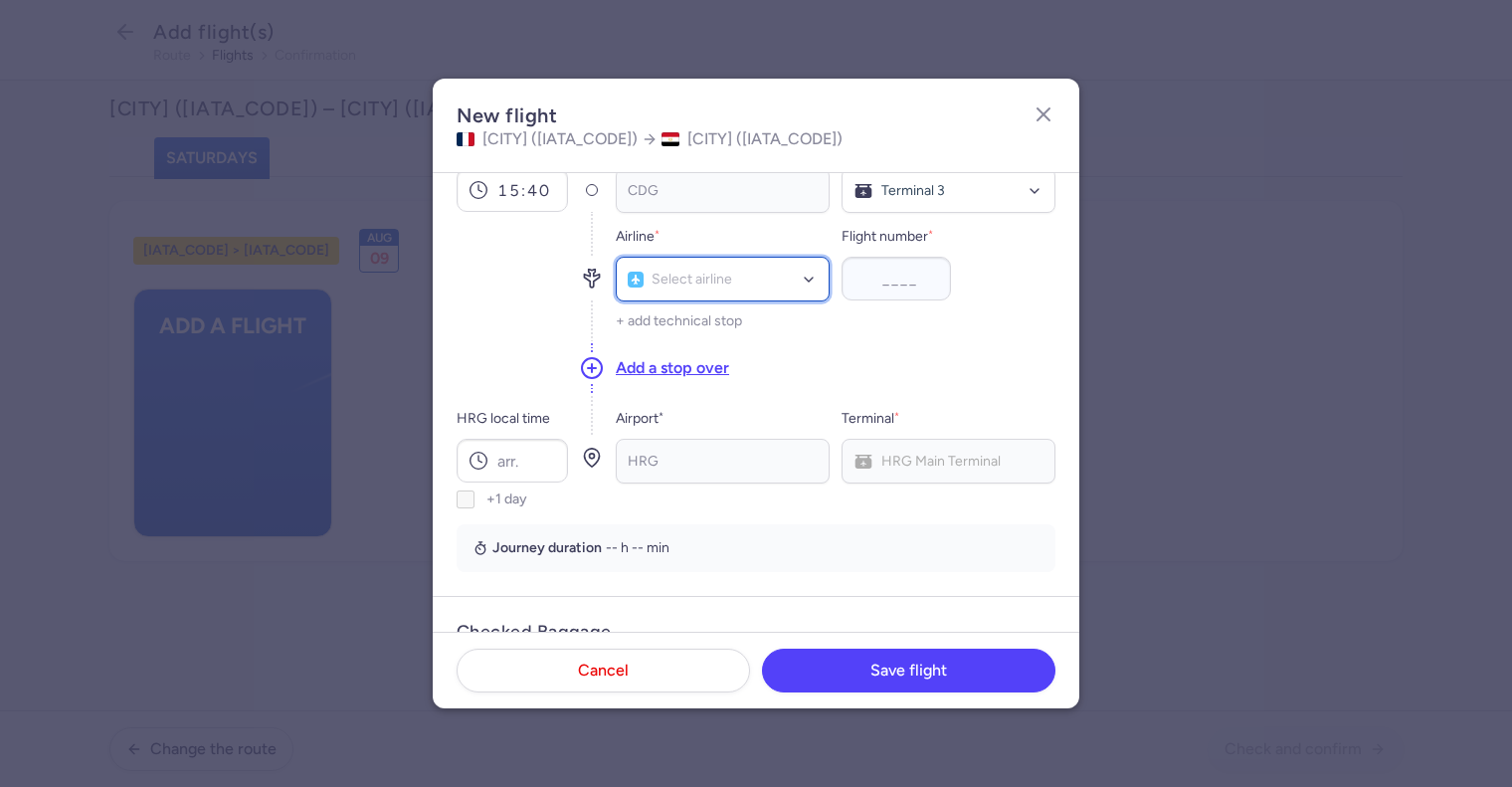 click 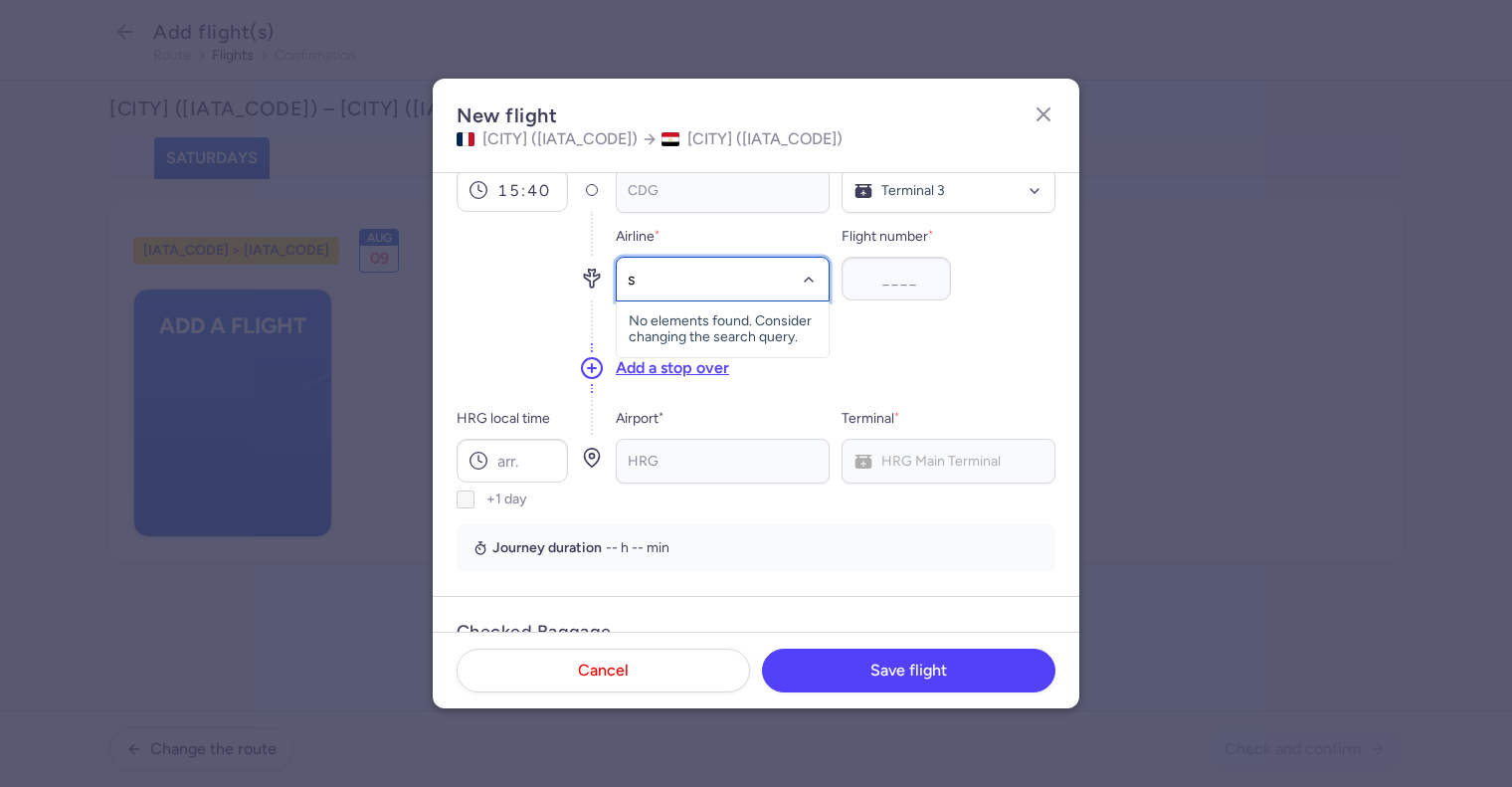 type on "sm" 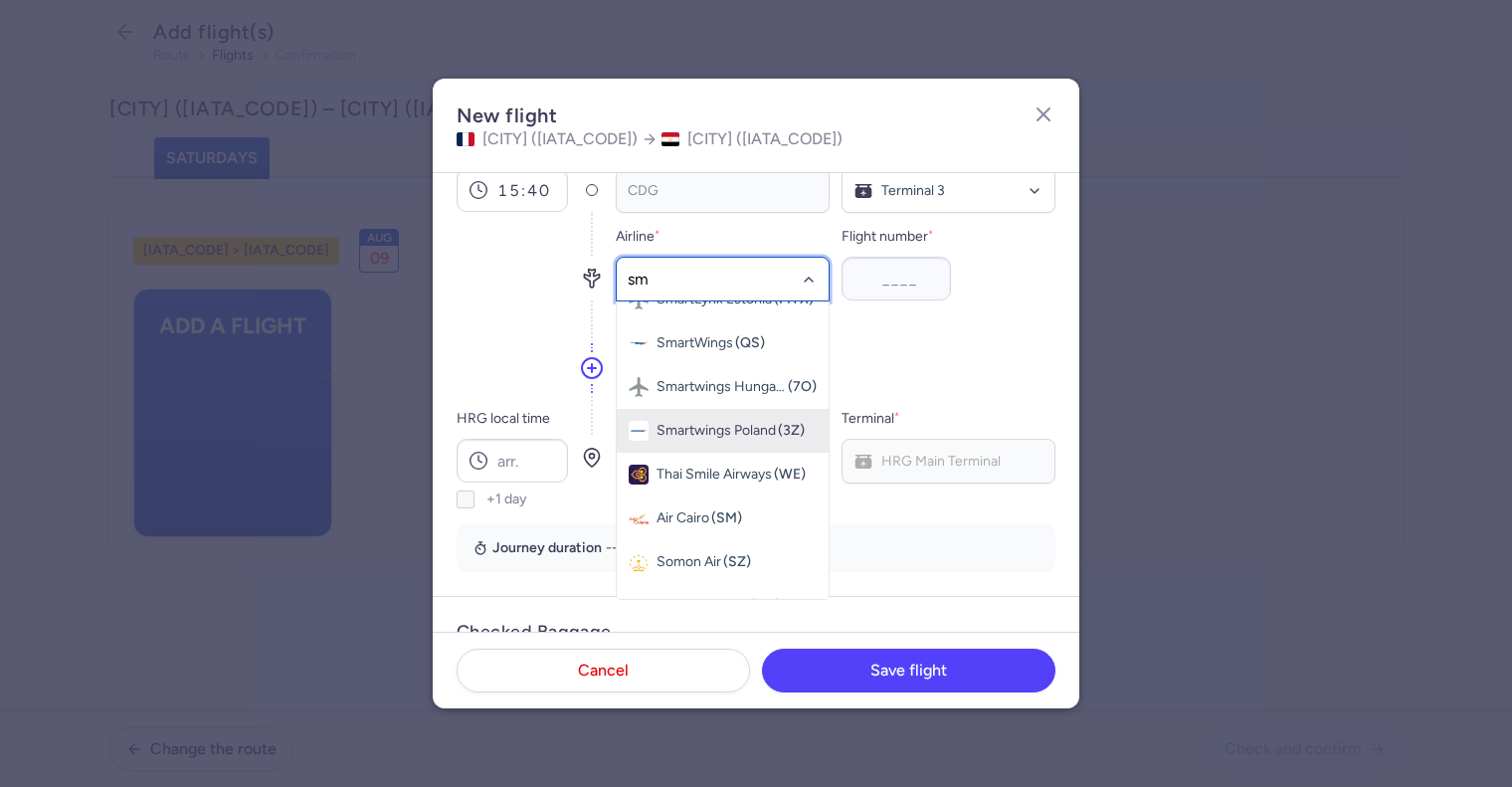scroll, scrollTop: 228, scrollLeft: 0, axis: vertical 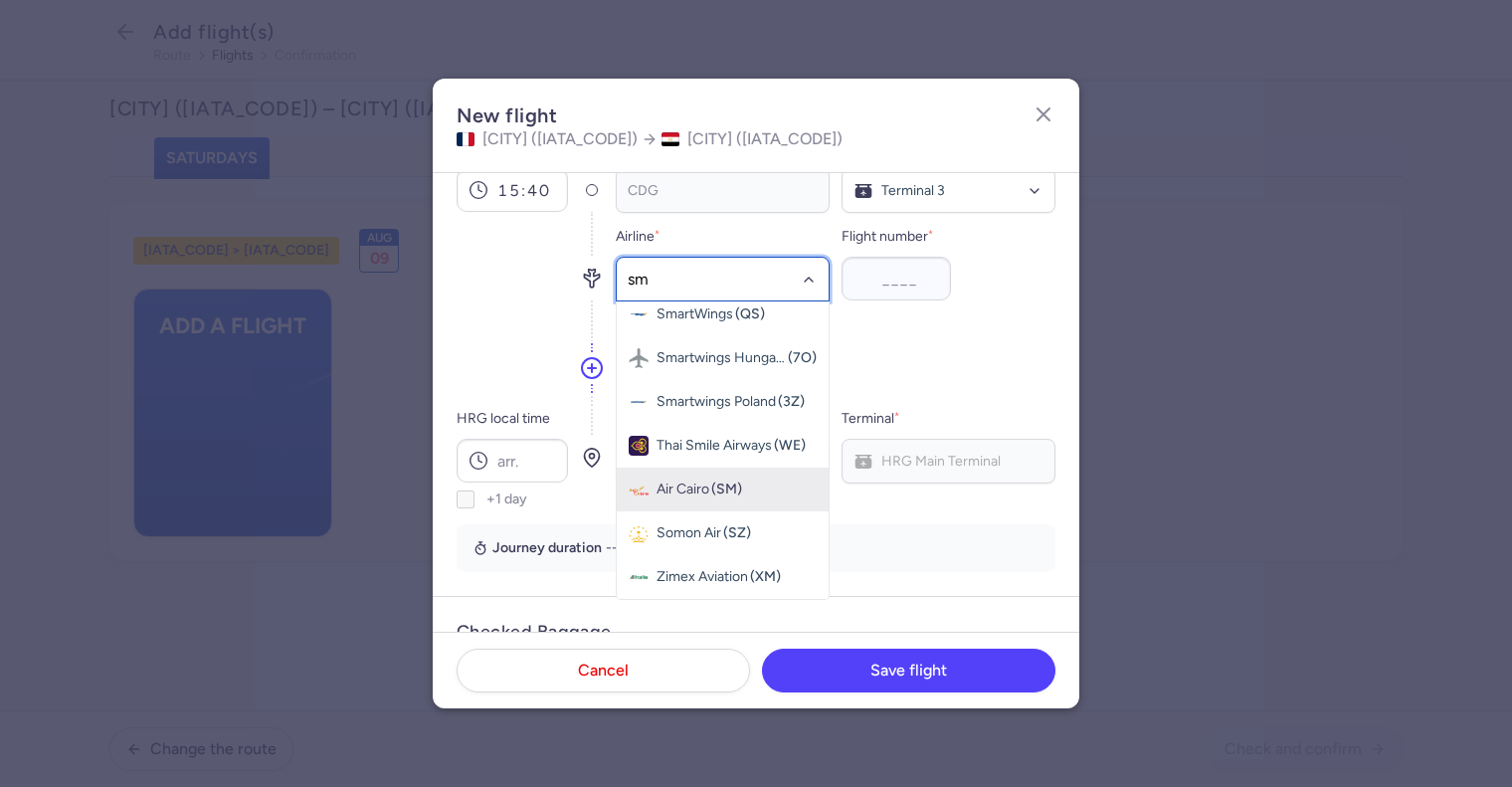 click on "Air Cairo" at bounding box center (682, 490) 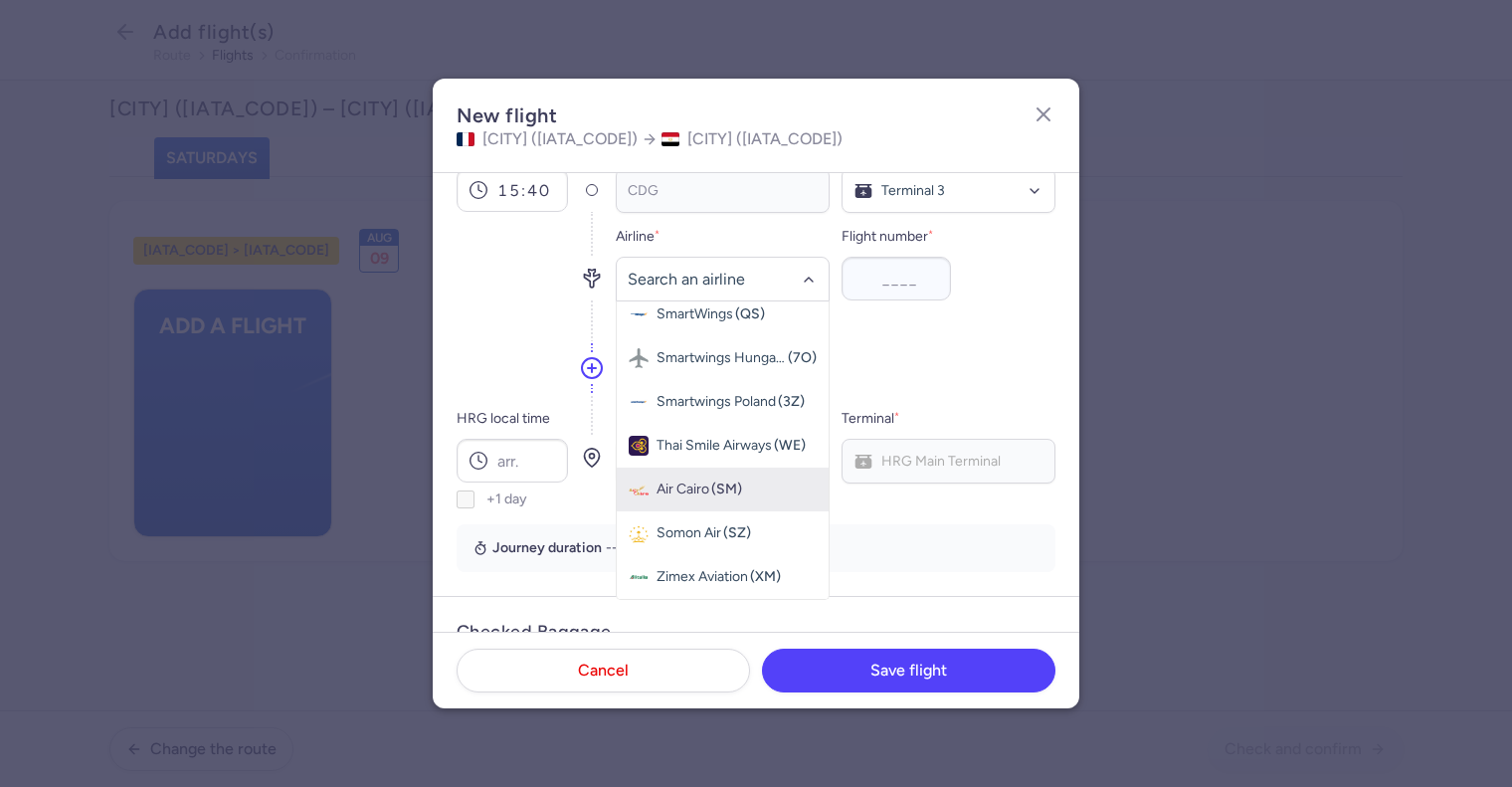scroll, scrollTop: 0, scrollLeft: 0, axis: both 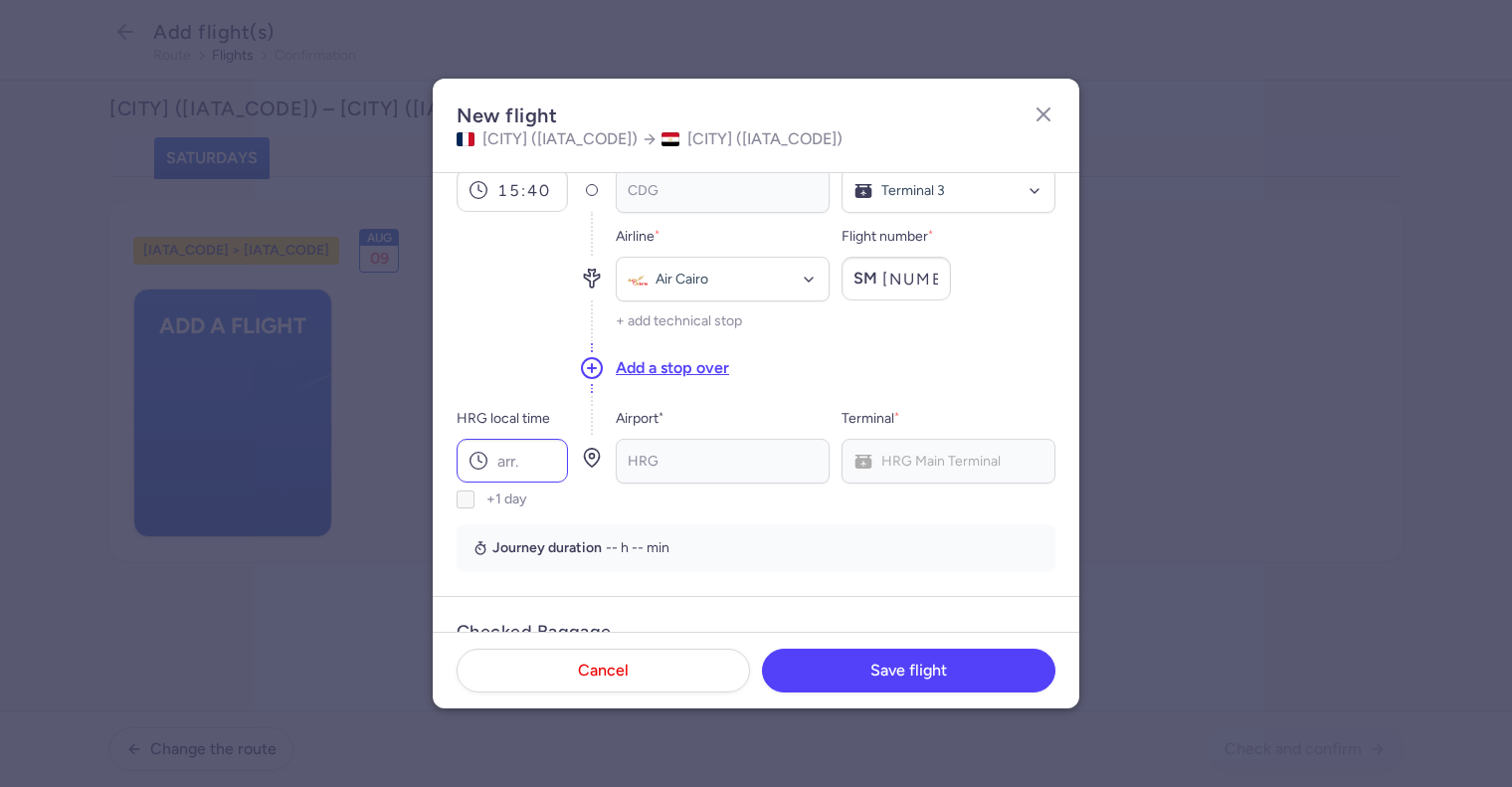 type on "[NUMBER]" 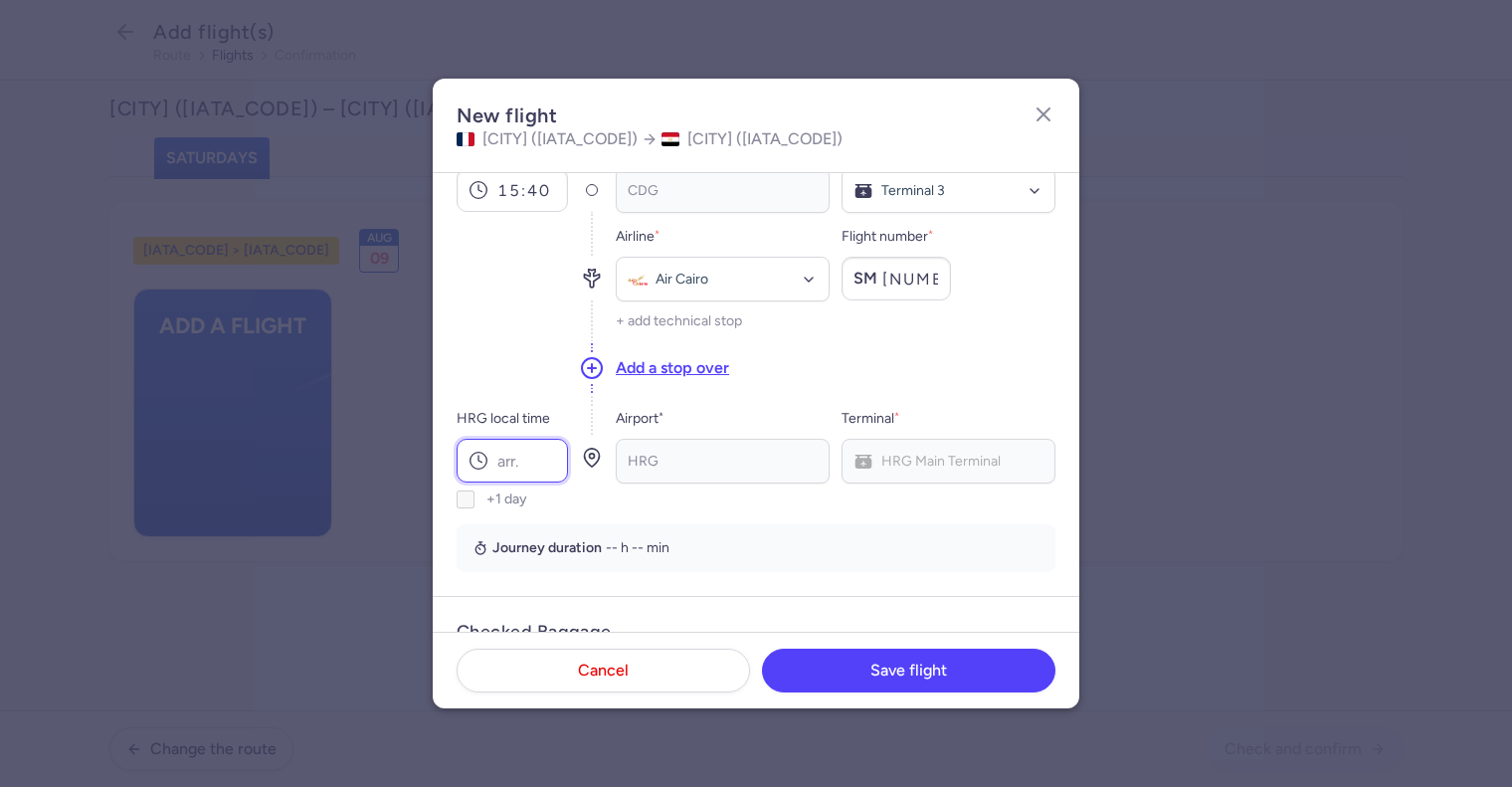 drag, startPoint x: 506, startPoint y: 465, endPoint x: 515, endPoint y: 472, distance: 11.401754 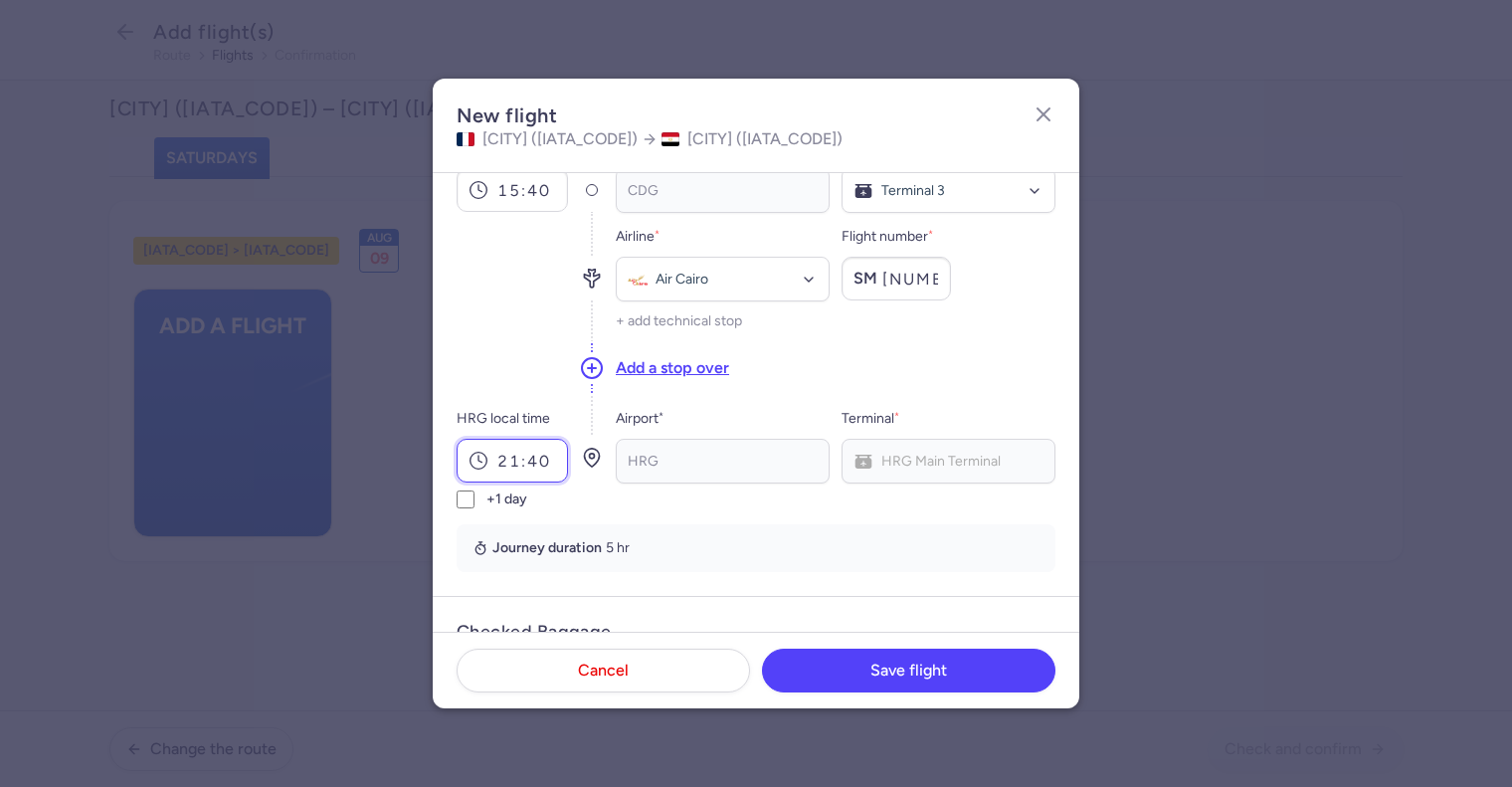 type on "21:40" 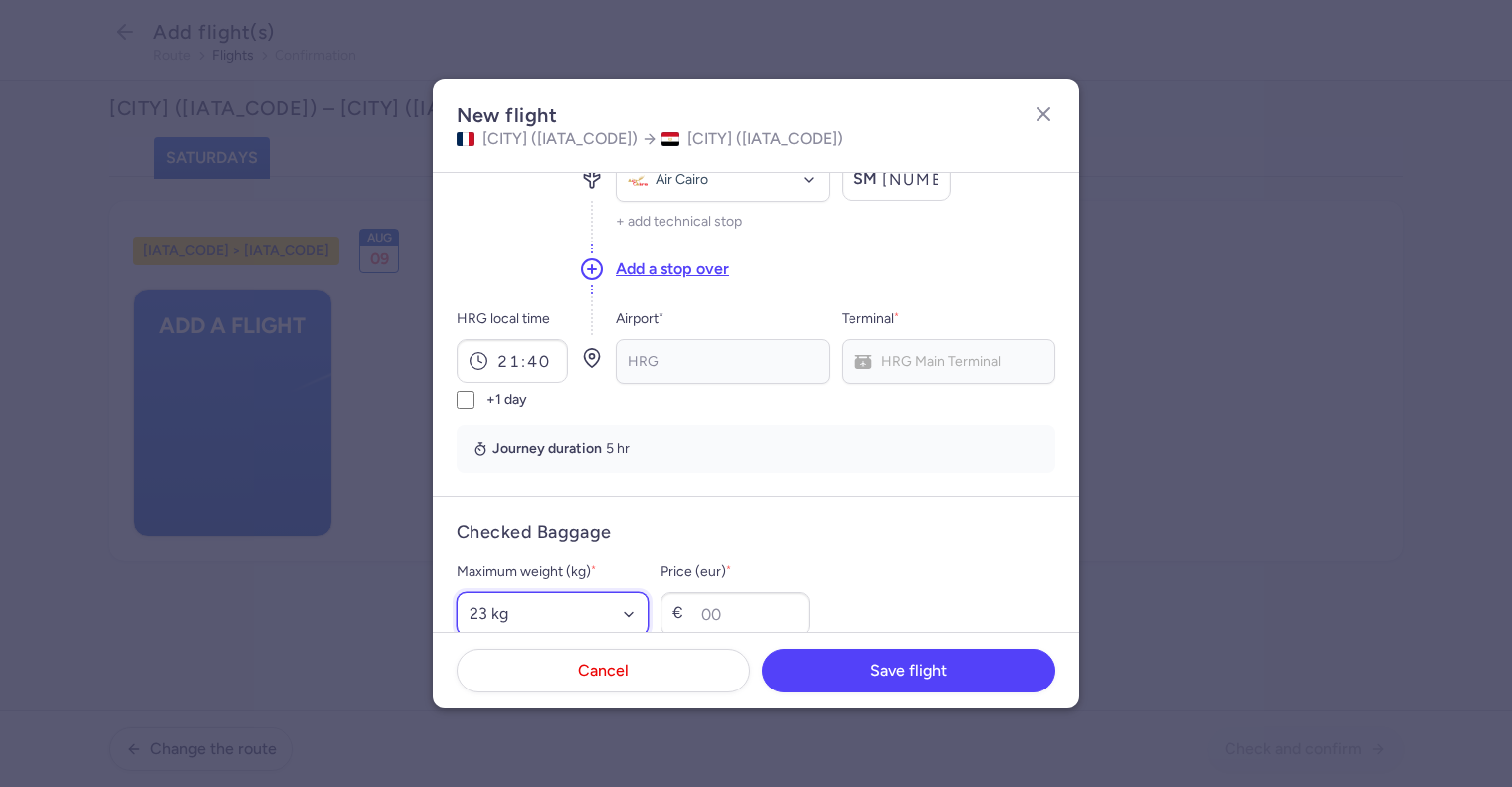 click on "Select an option 15 kg 16 kg 17 kg 18 kg 19 kg 20 kg 21 kg 22 kg 23 kg 24 kg 25 kg 26 kg 27 kg 28 kg 29 kg 30 kg 31 kg 32 kg 33 kg 34 kg 35 kg" at bounding box center (552, 614) 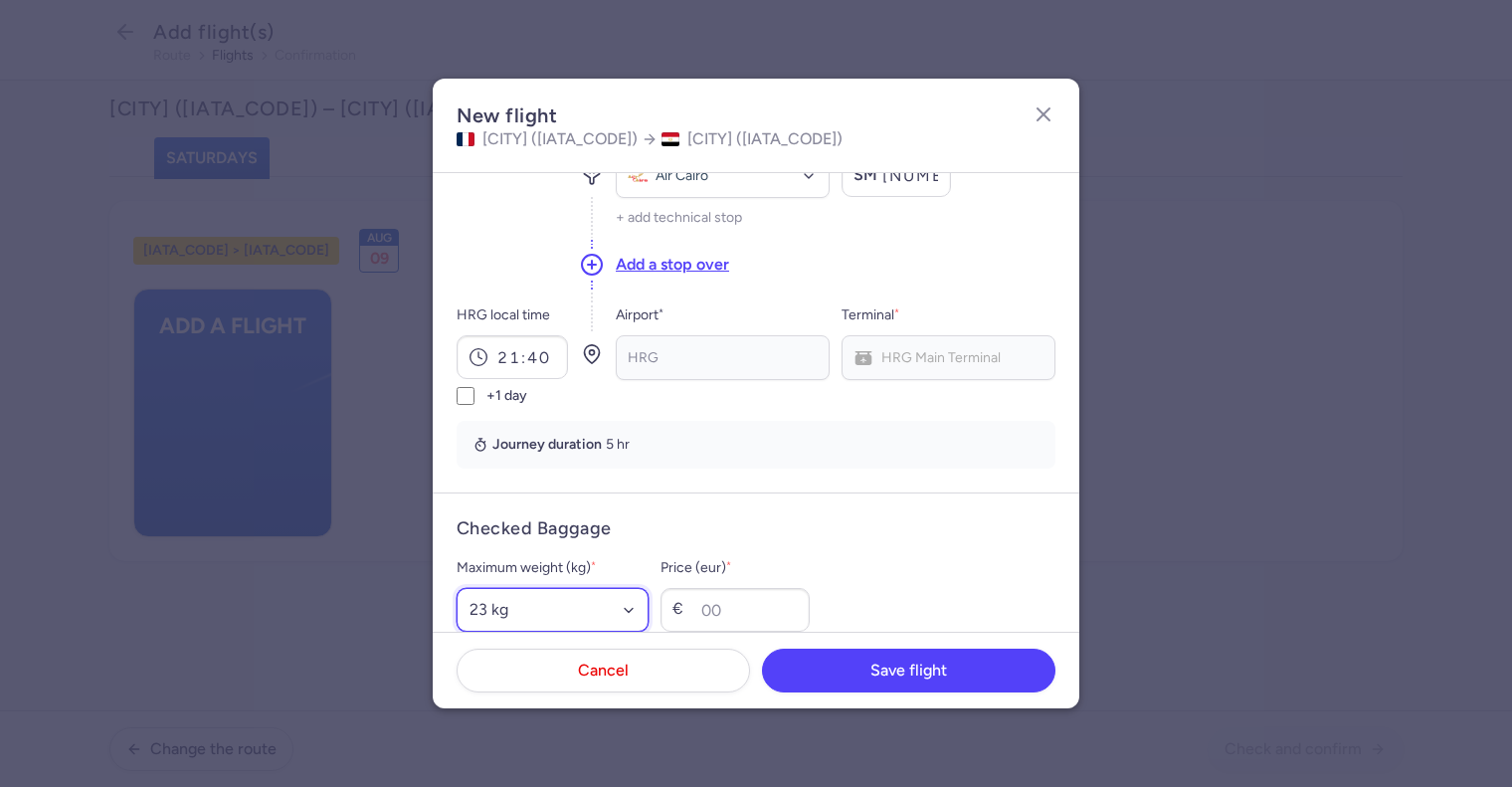 select on "20" 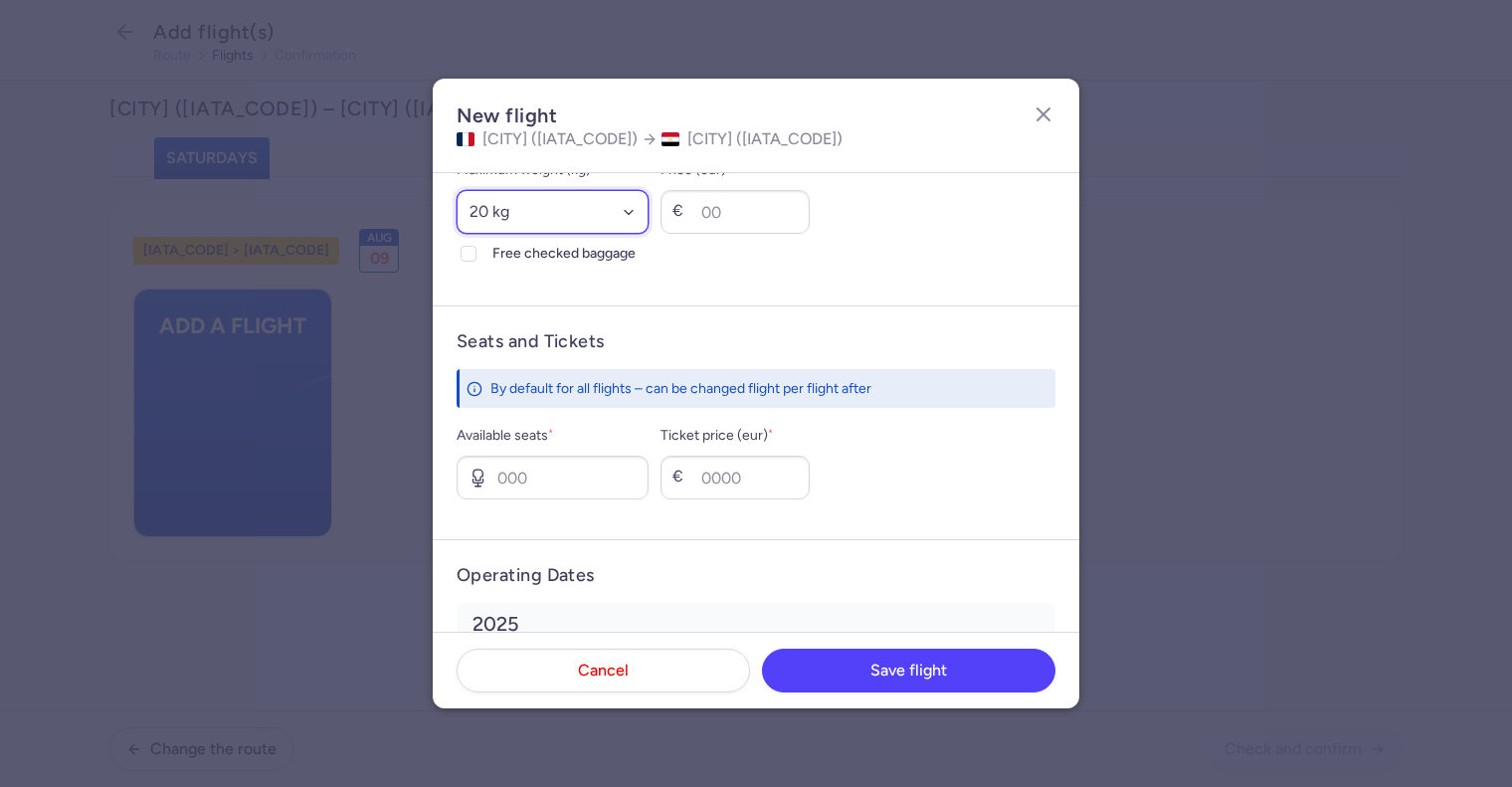 scroll, scrollTop: 501, scrollLeft: 0, axis: vertical 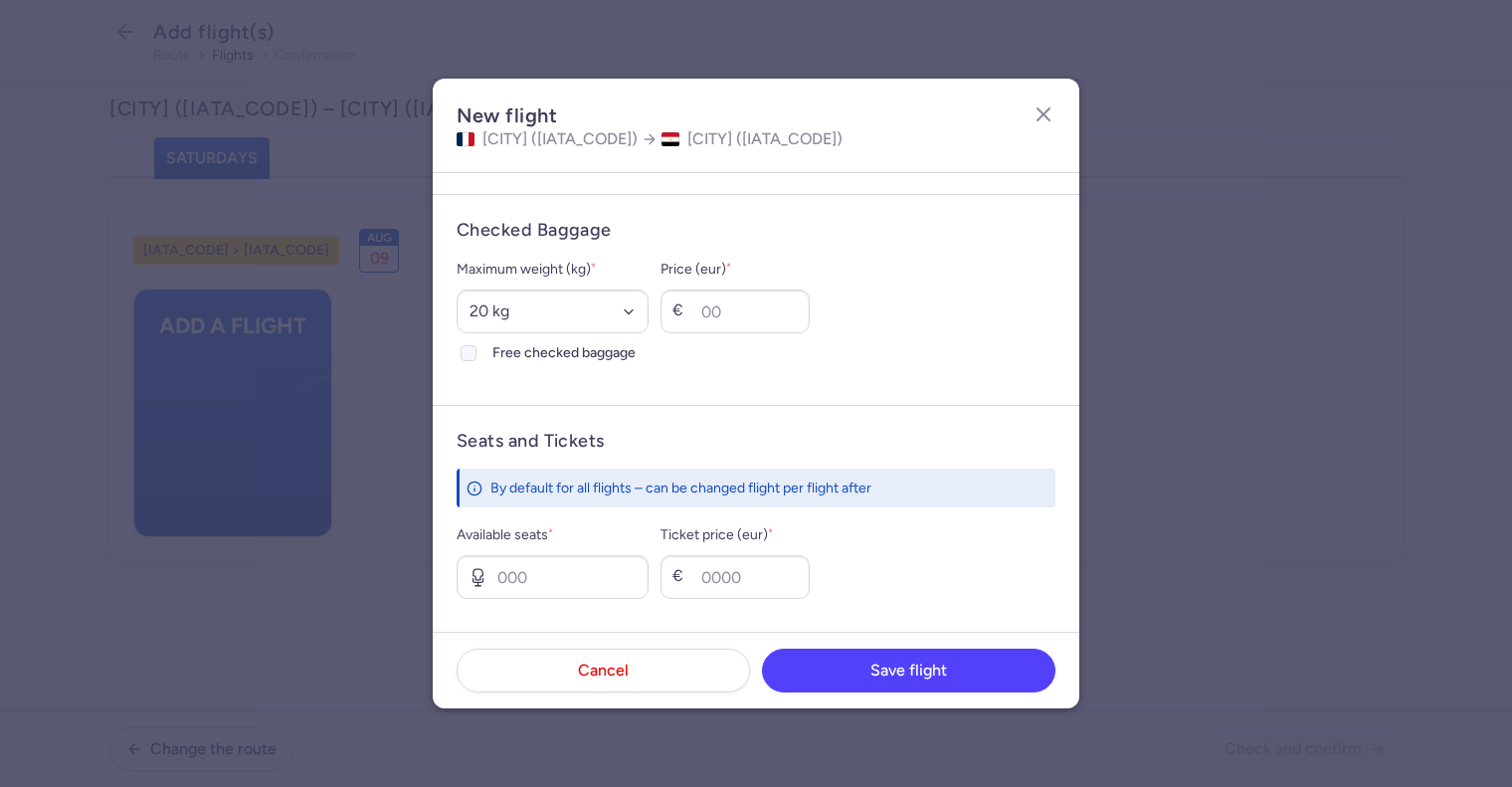 click 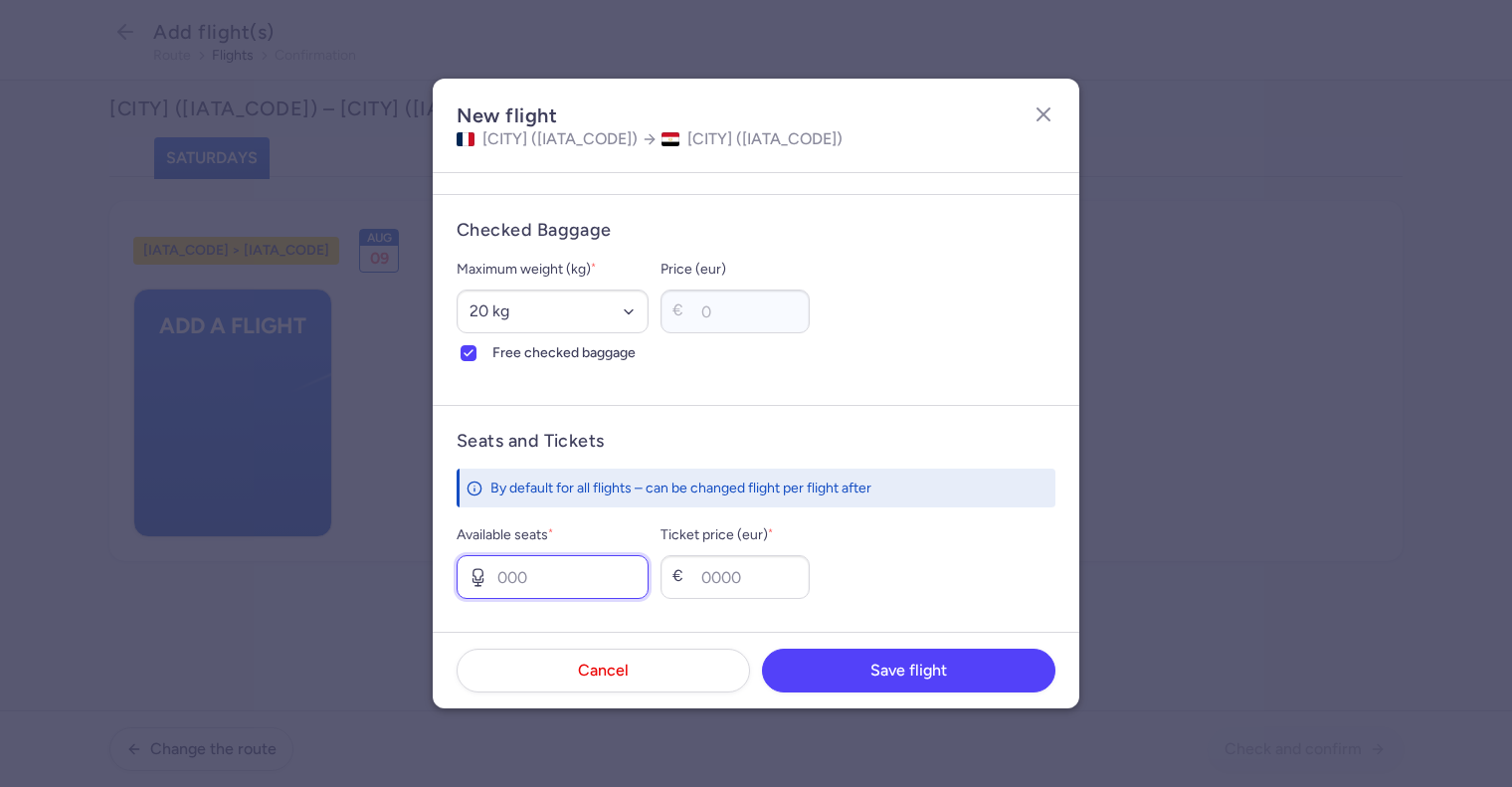 click on "Available seats  *" at bounding box center [552, 577] 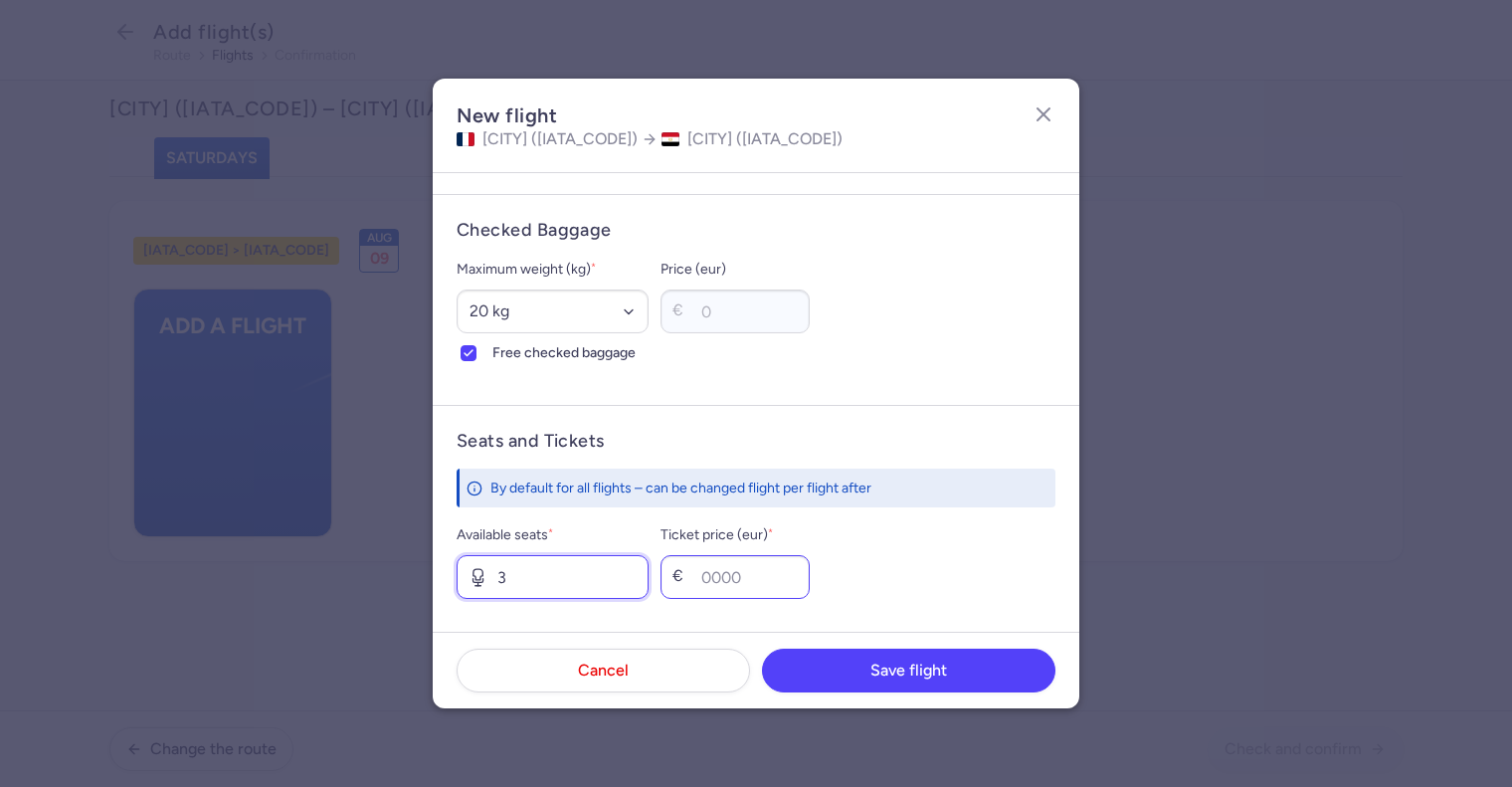 type on "3" 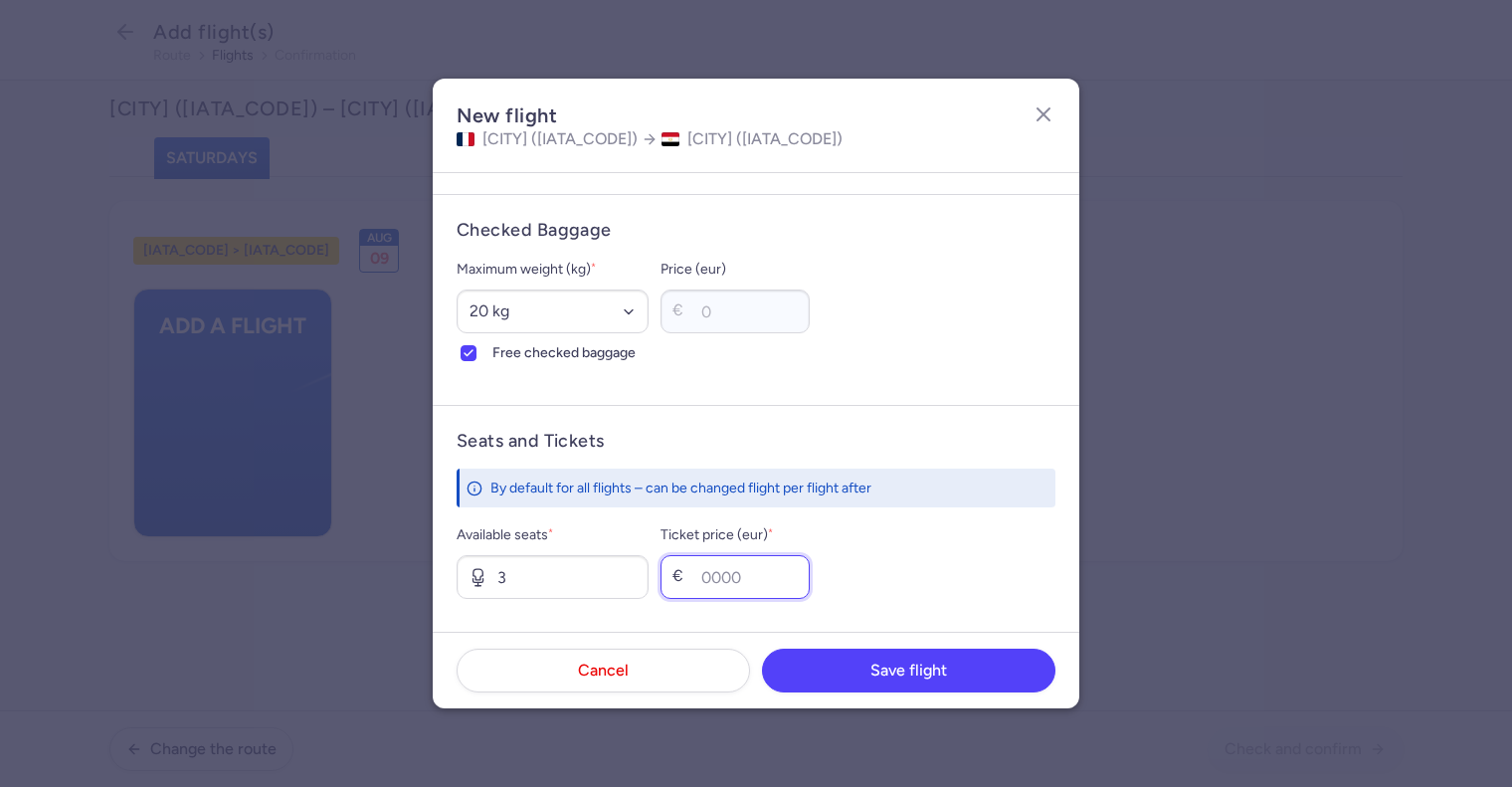 click on "Ticket price (eur)  *" at bounding box center (735, 577) 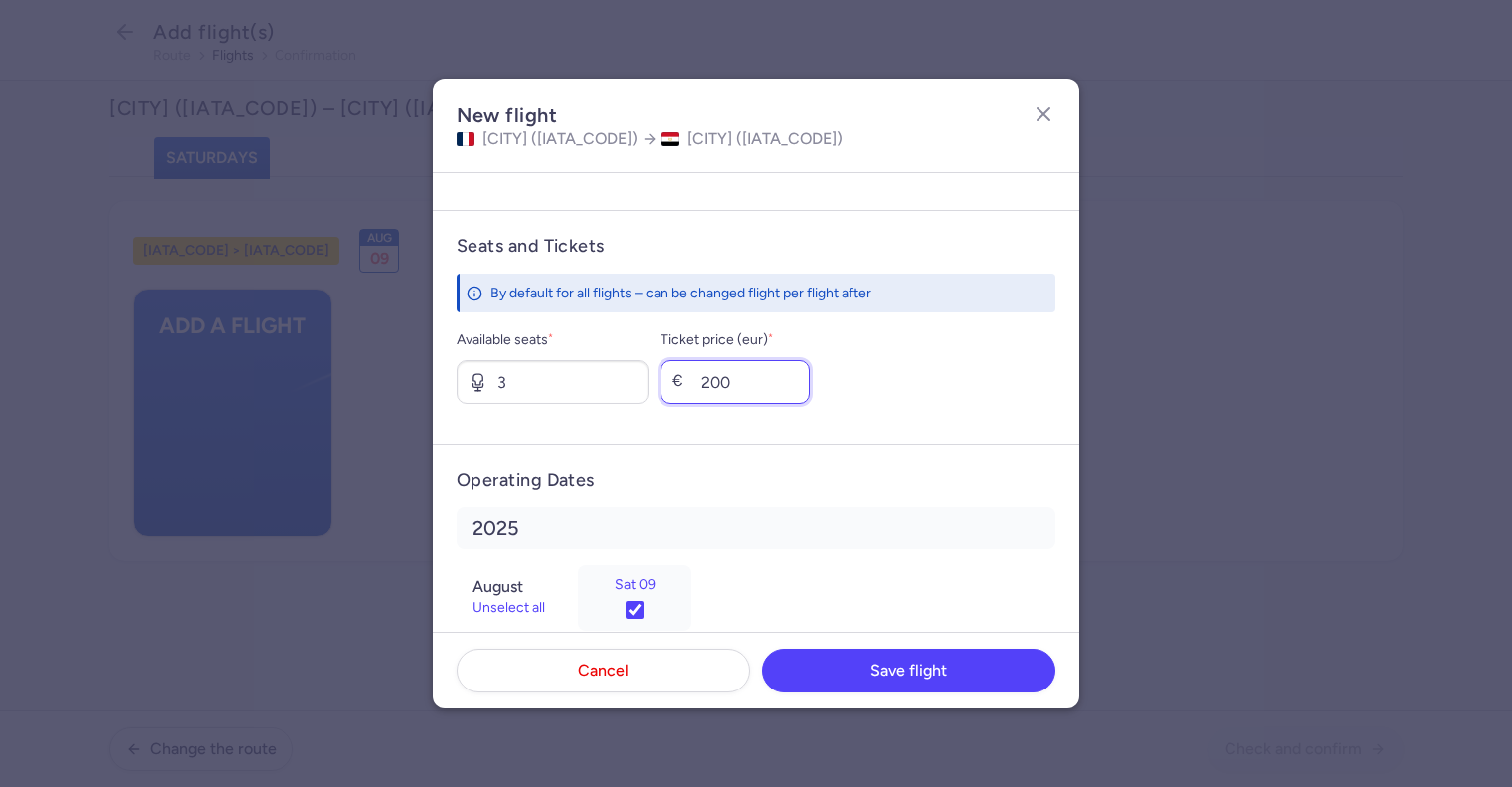 scroll, scrollTop: 735, scrollLeft: 0, axis: vertical 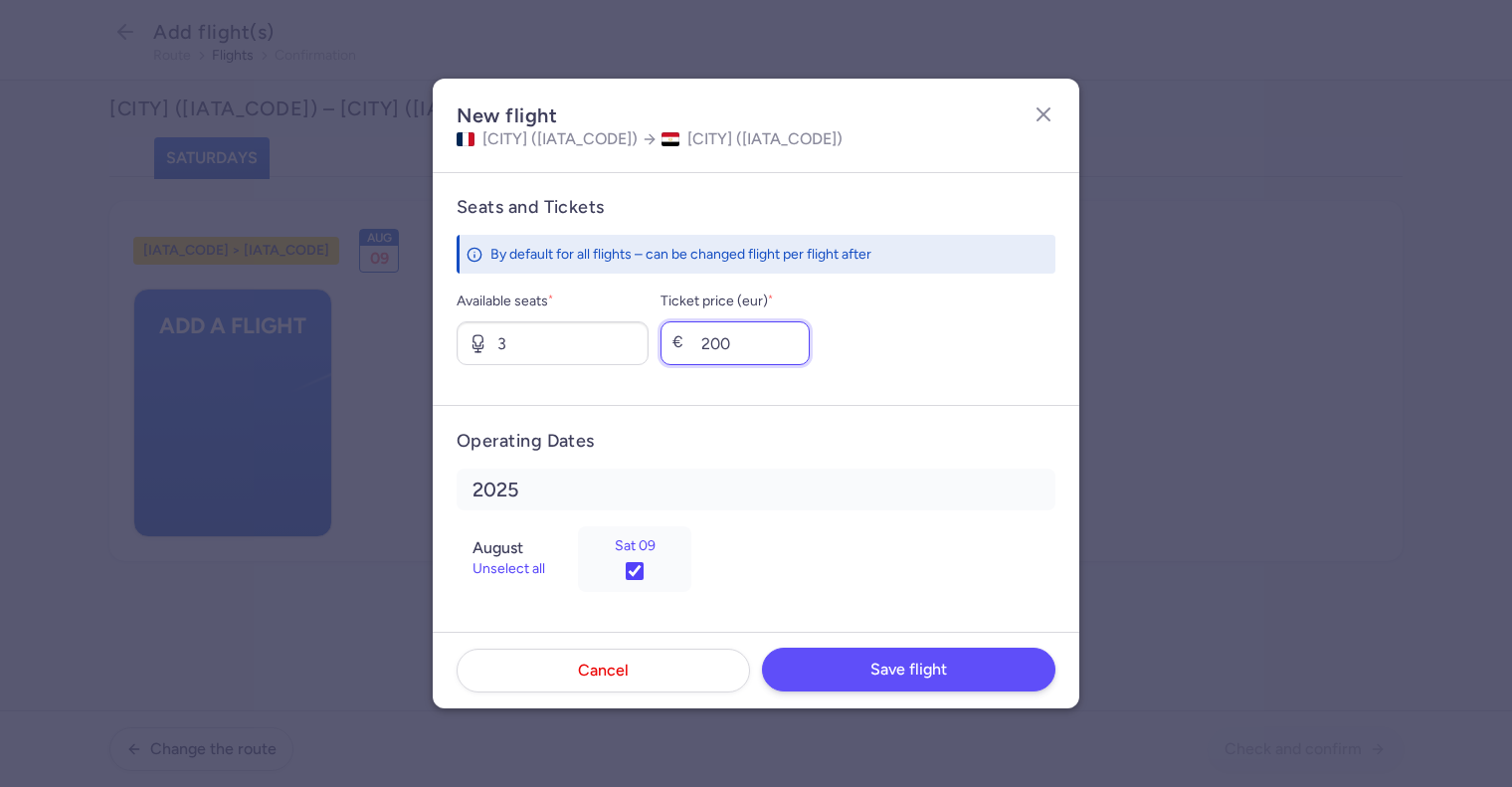 type on "200" 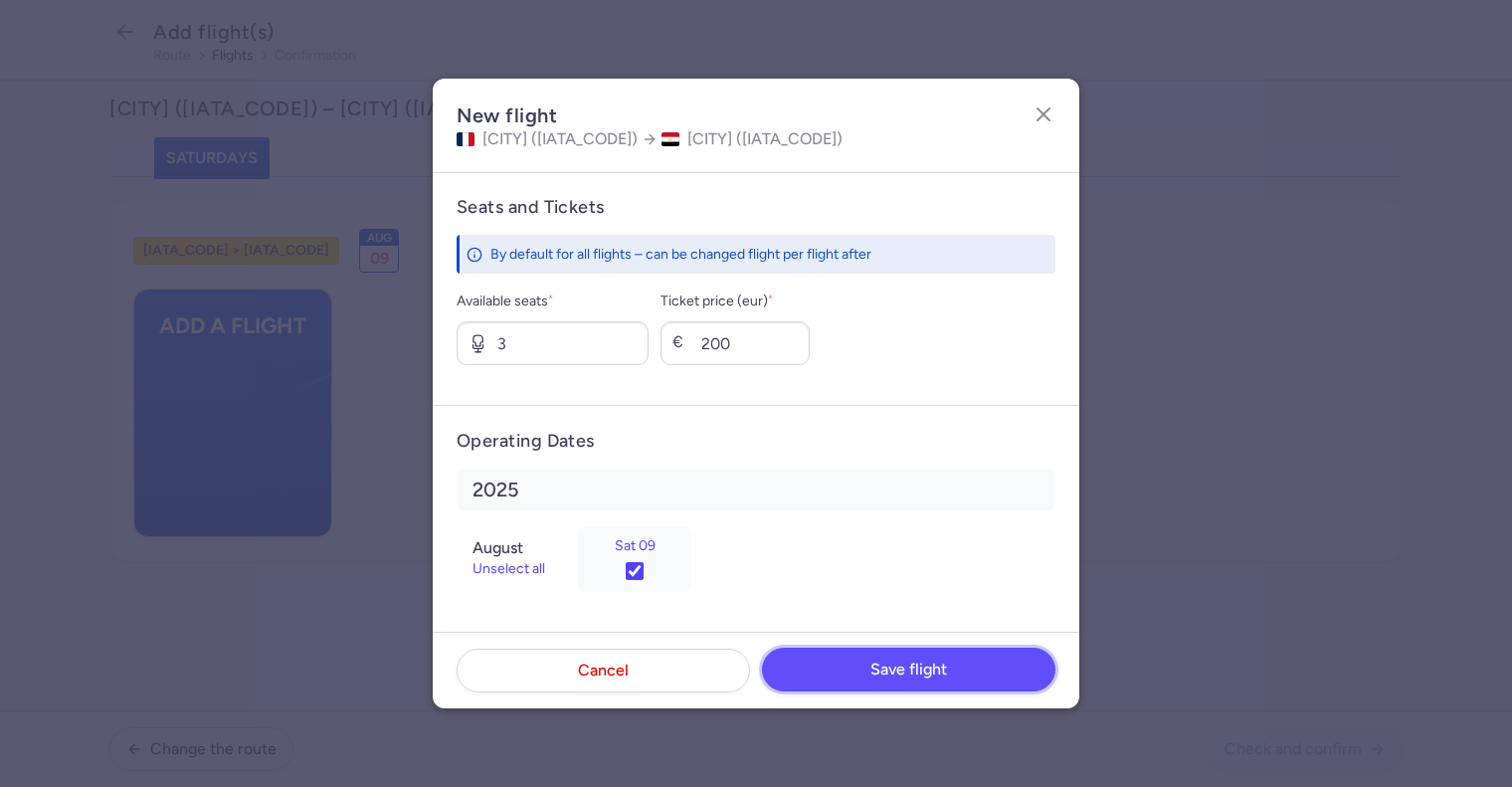 click on "Save flight" at bounding box center (908, 670) 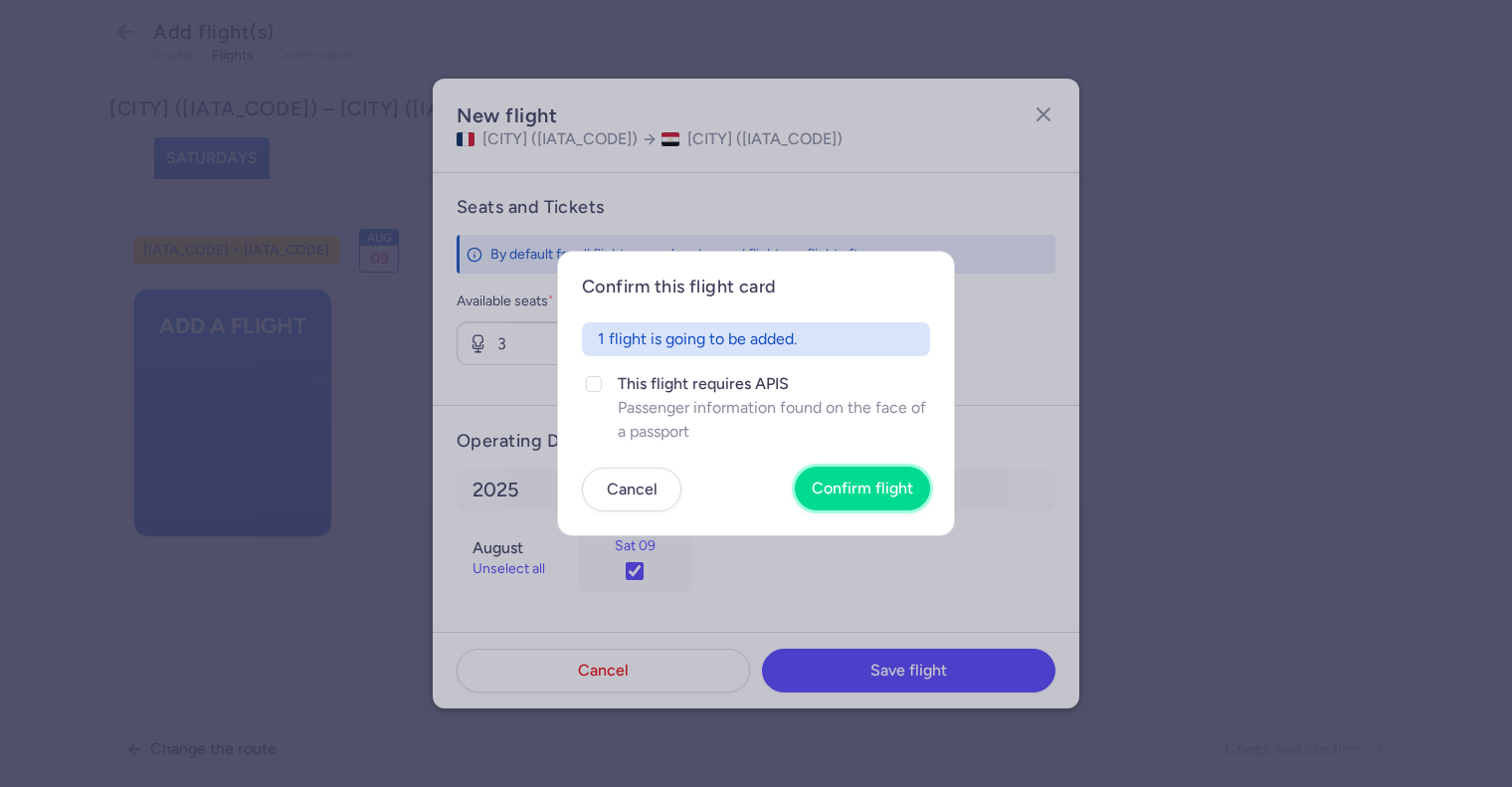 click on "Confirm flight" at bounding box center (862, 489) 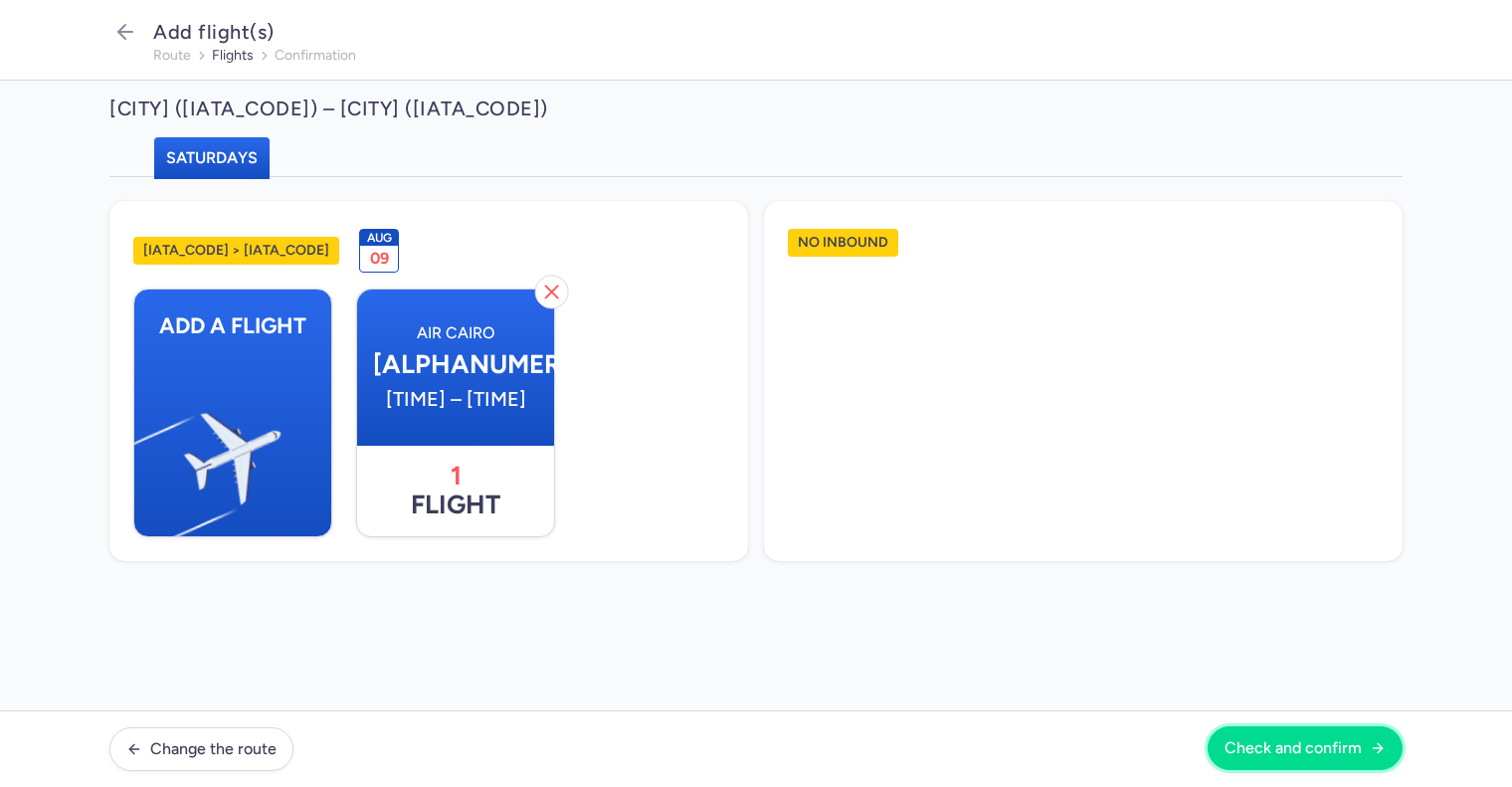 click on "Check and confirm" at bounding box center [1293, 748] 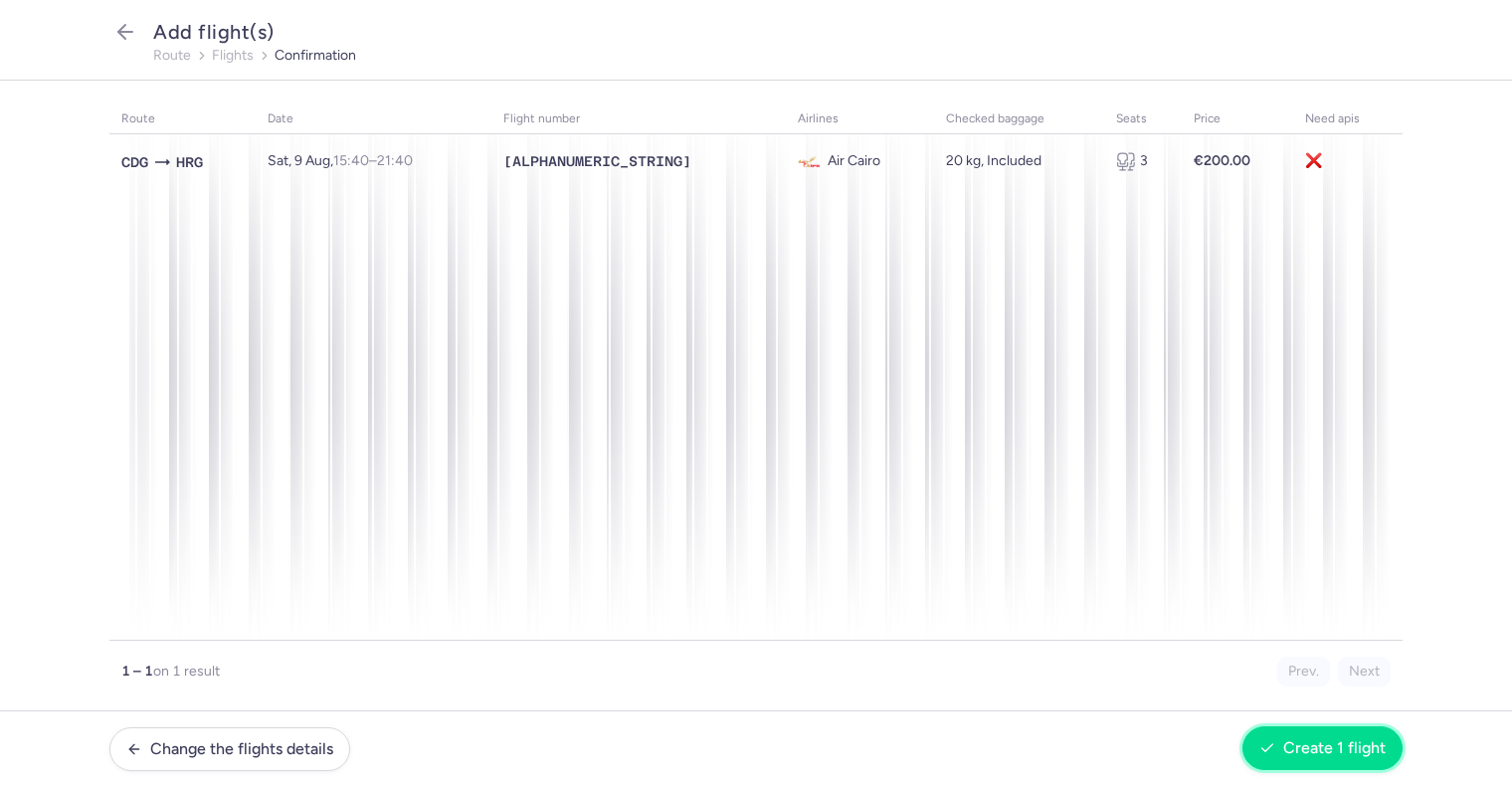 click on "Create 1 flight" at bounding box center [1322, 748] 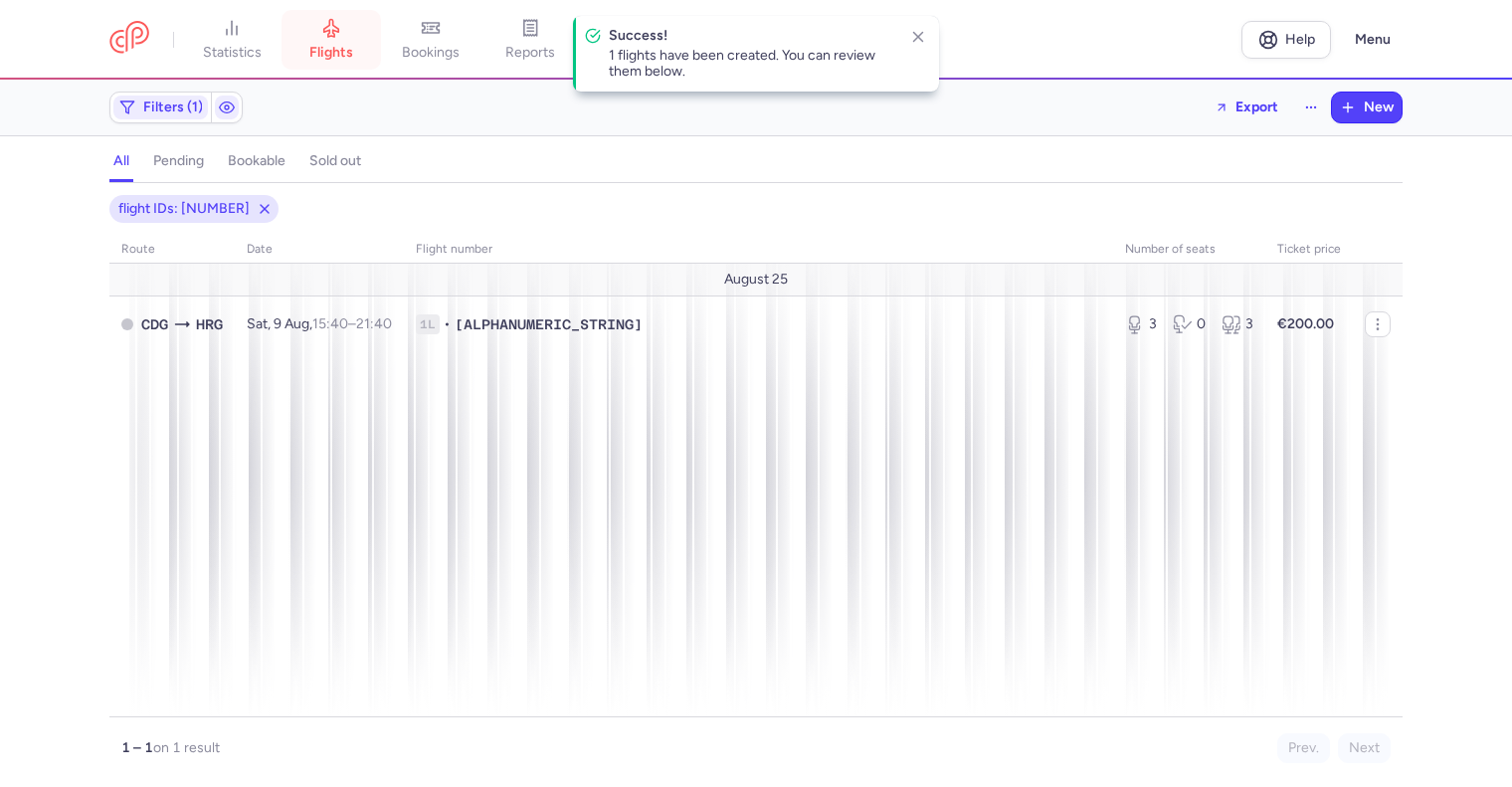 click on "flights" at bounding box center [331, 53] 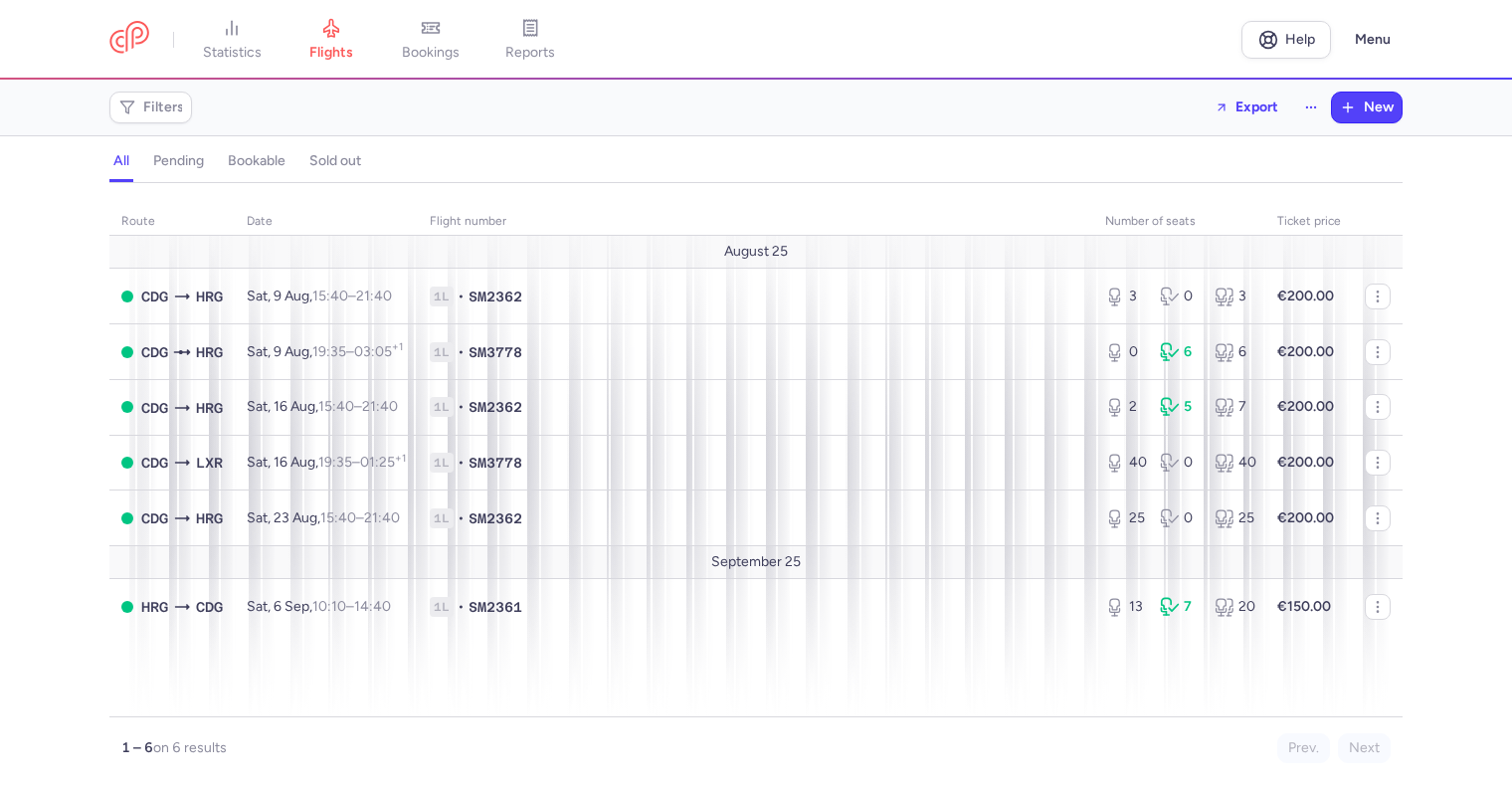 scroll, scrollTop: 0, scrollLeft: 0, axis: both 